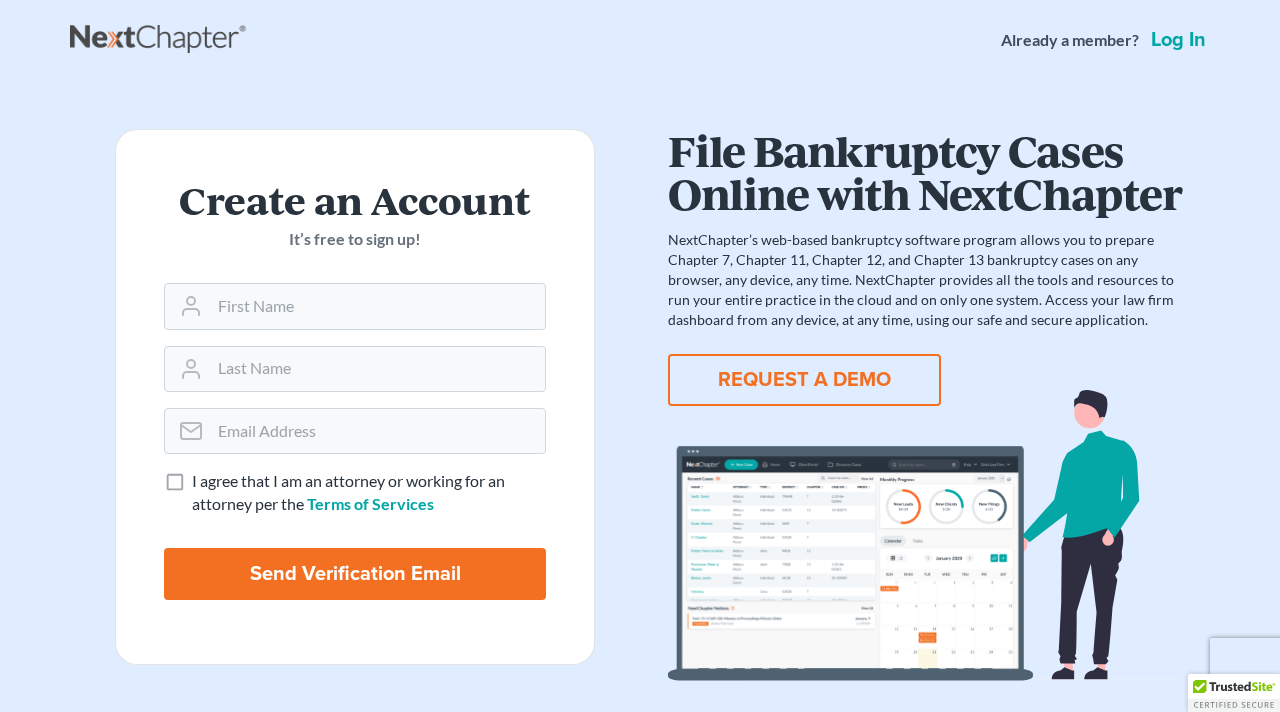 scroll, scrollTop: 0, scrollLeft: 0, axis: both 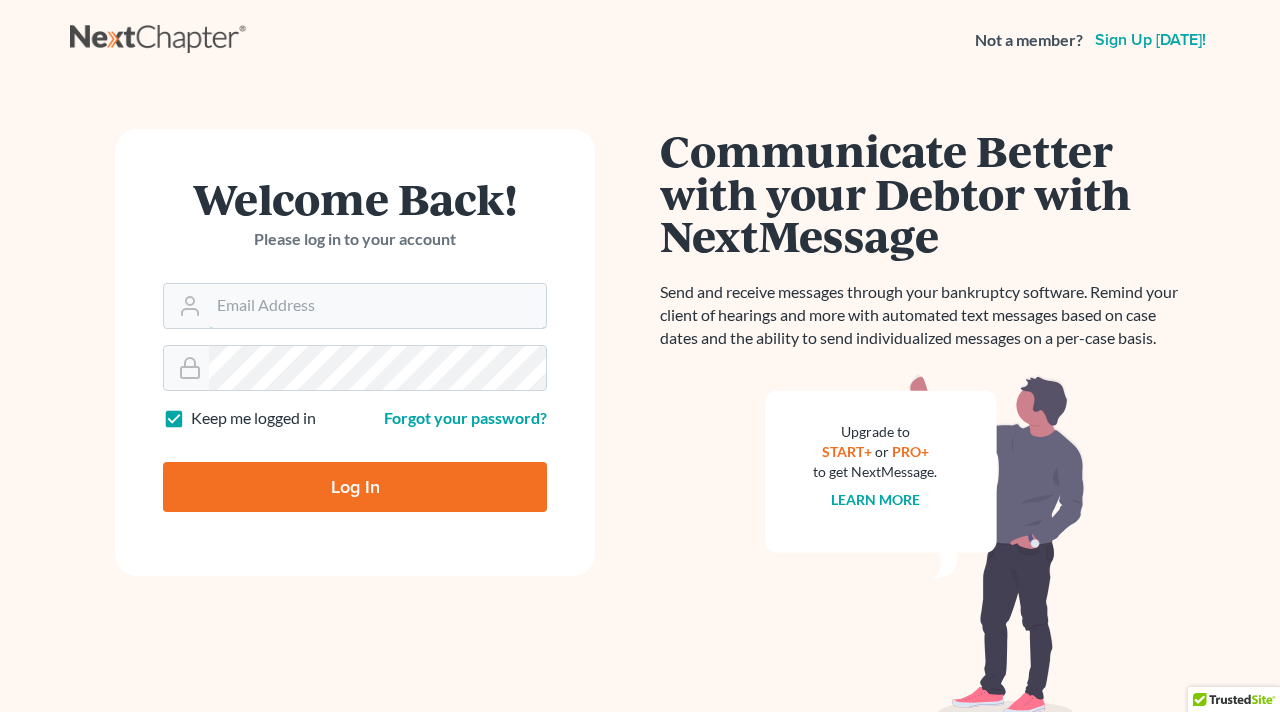 type on "[PERSON_NAME][EMAIL_ADDRESS][DOMAIN_NAME]" 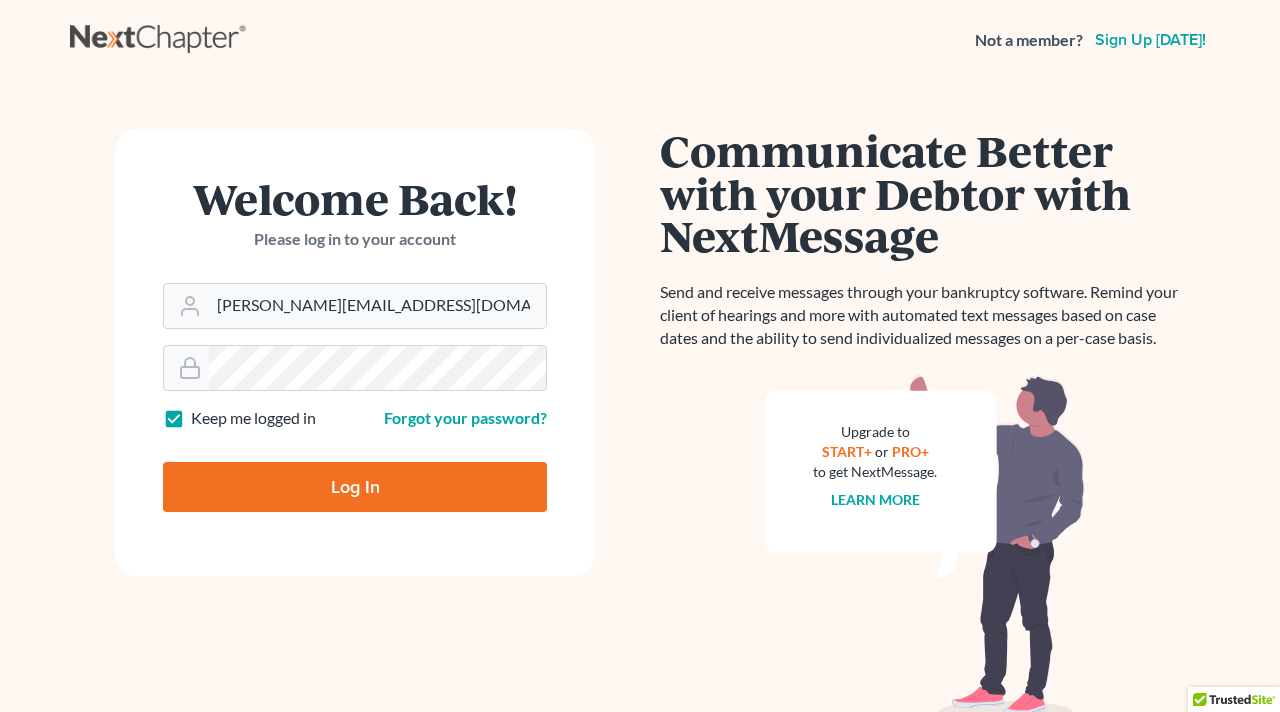 click on "Log In" at bounding box center [355, 487] 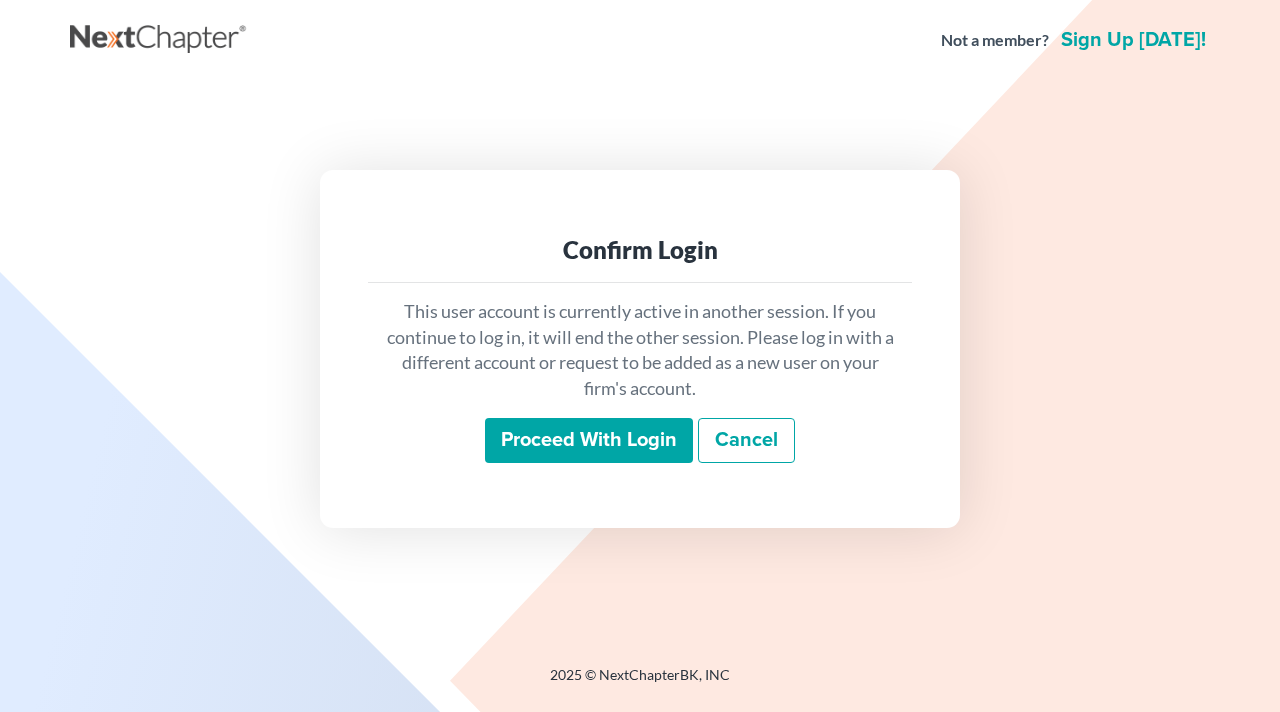scroll, scrollTop: 0, scrollLeft: 0, axis: both 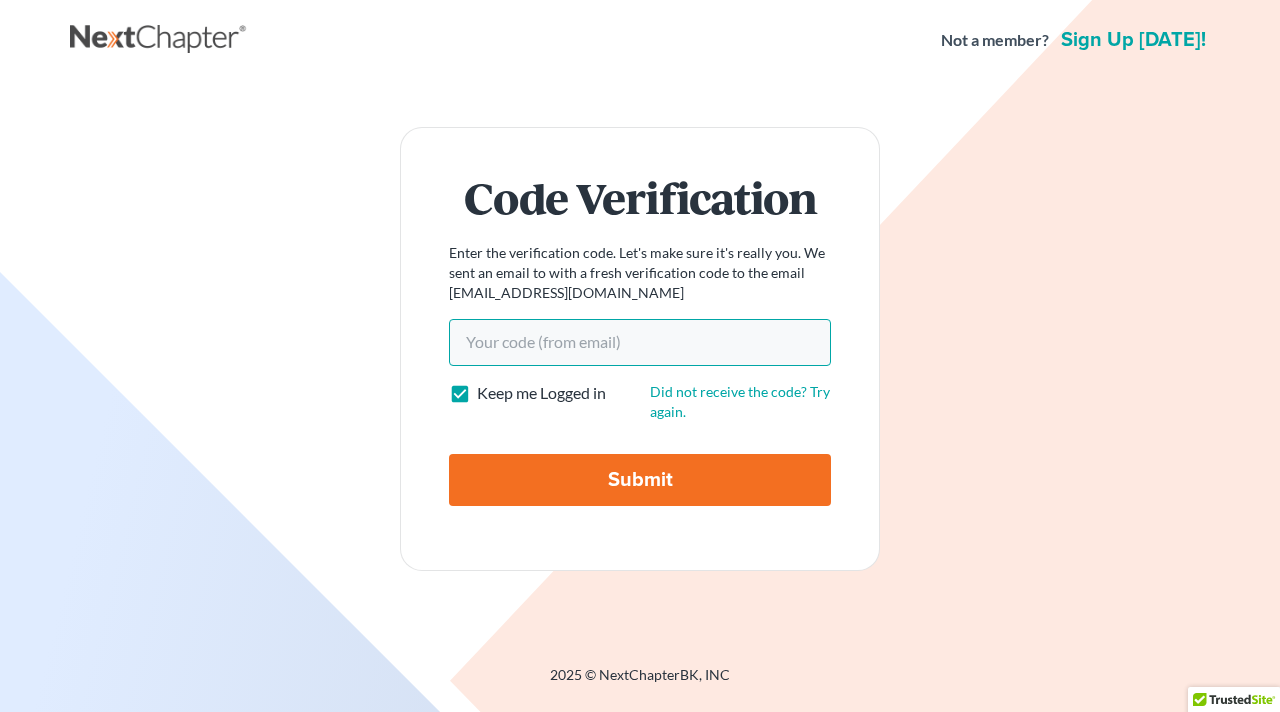 click on "Your code(from email)" at bounding box center [640, 342] 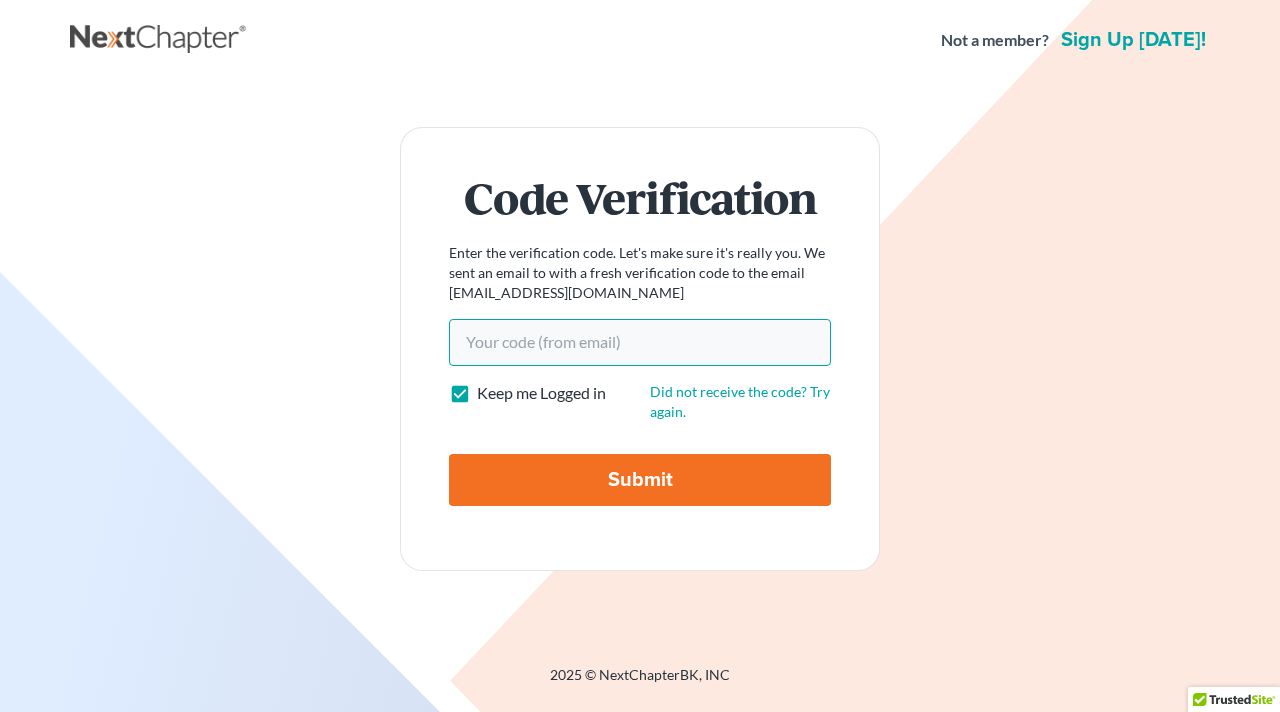 paste on "893c4b" 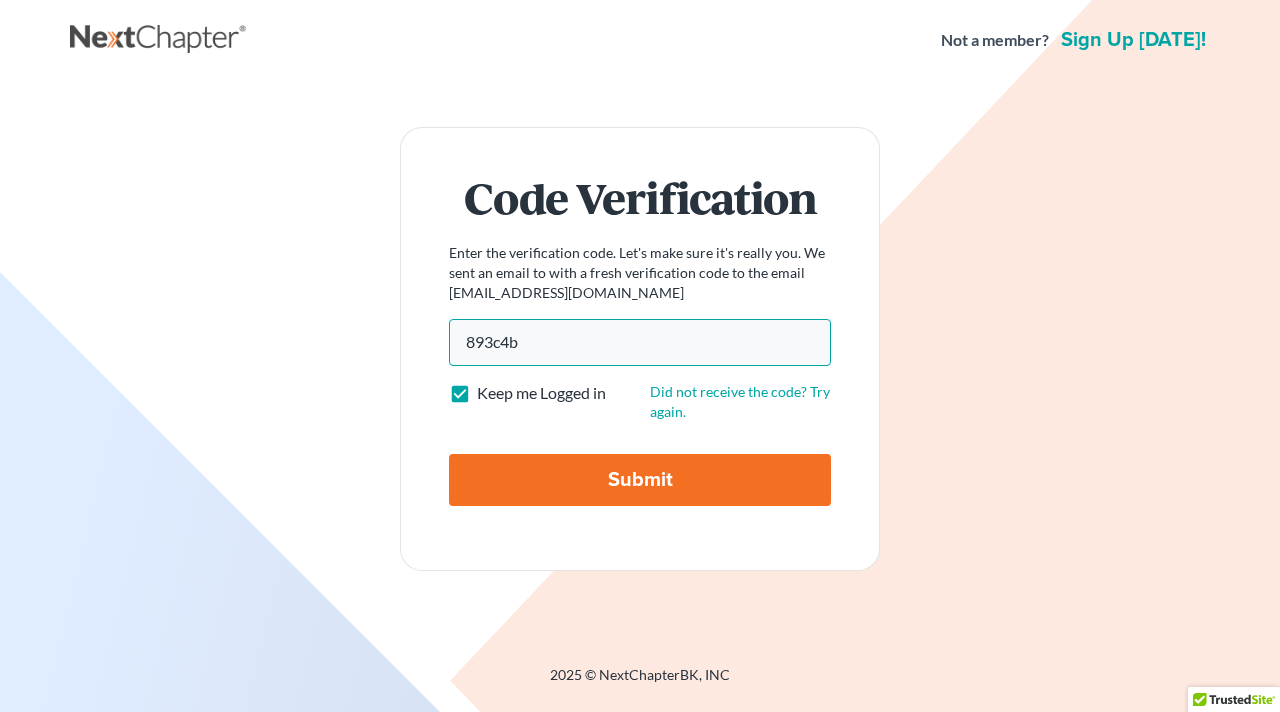type on "893c4b" 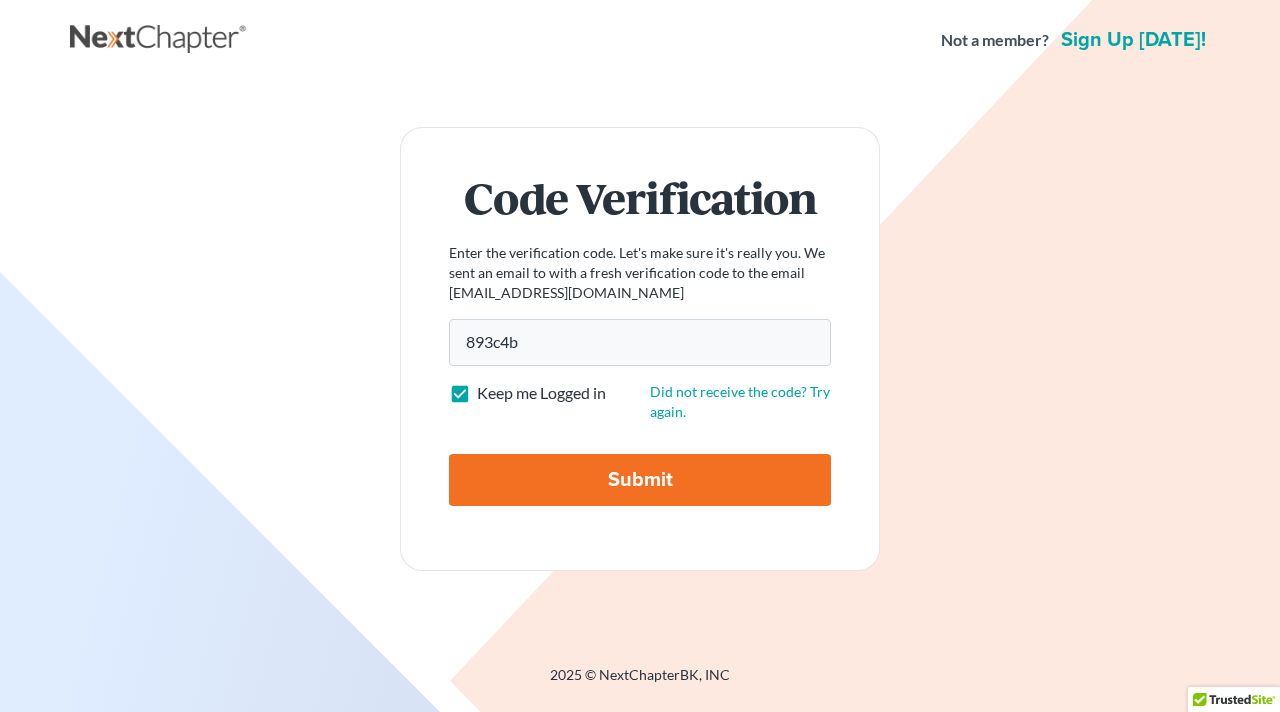 click on "Submit" at bounding box center [640, 480] 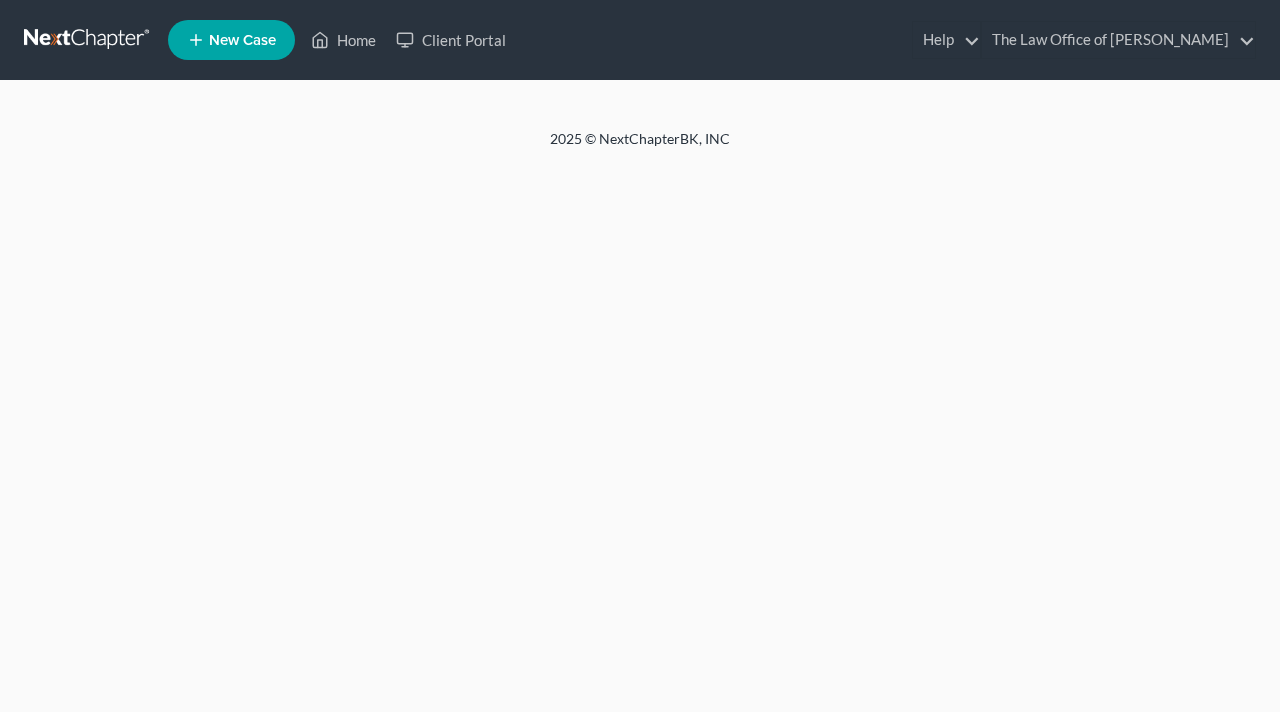 scroll, scrollTop: 0, scrollLeft: 0, axis: both 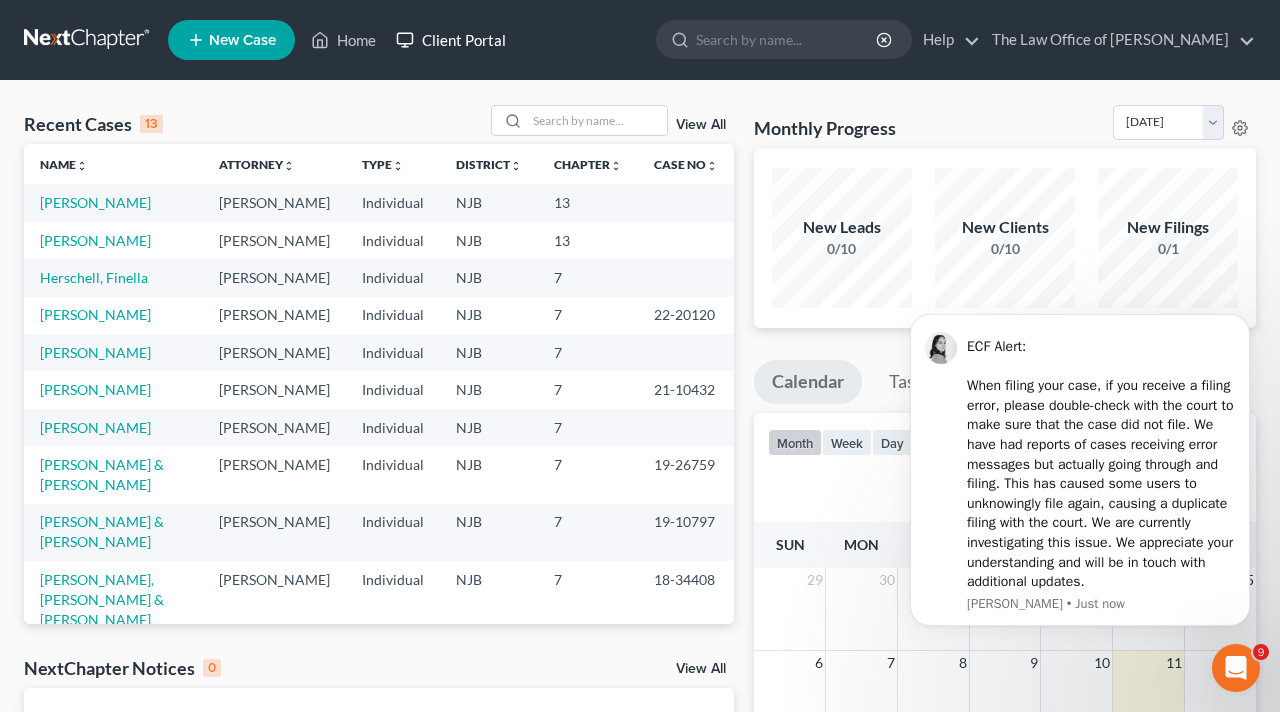 click on "Client Portal" at bounding box center (451, 40) 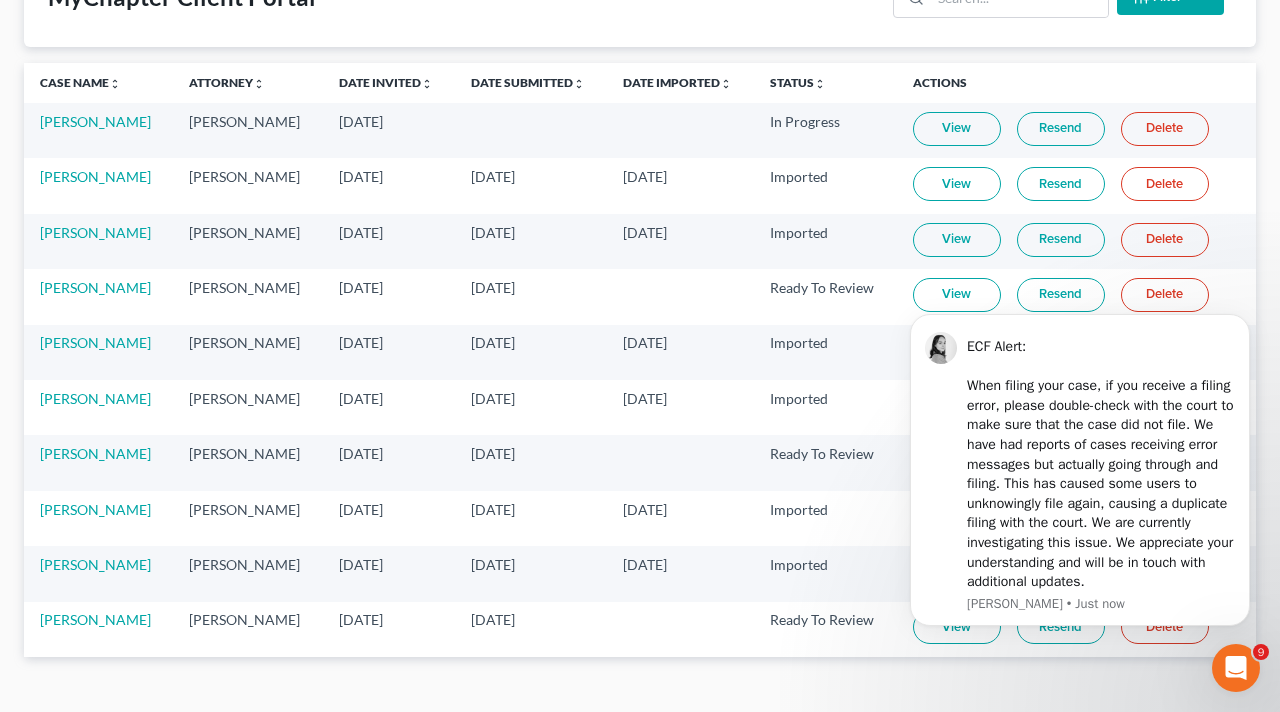 scroll, scrollTop: 162, scrollLeft: 0, axis: vertical 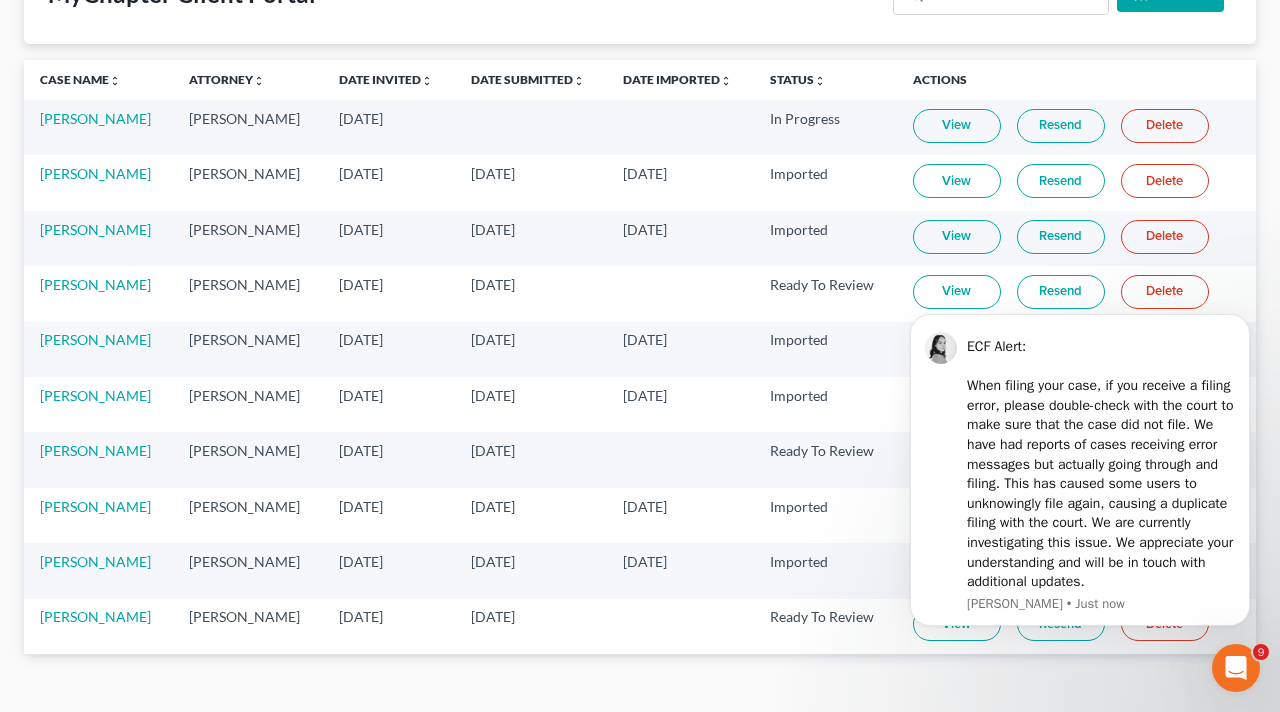 click on "MyChapter Client Portal         Filter Status Filter... Invited In Progress Ready To Review Reviewed Imported Sent Back To Debtor Attorney Filter... Jeffrey Hoffmann Clear
Case Name
unfold_more
expand_more
expand_less
Attorney
unfold_more
expand_more
expand_less
Date Invited
unfold_more
expand_more
expand_less
Date Submitted
unfold_more
expand_more
expand_less
Date Imported
unfold_more
expand_more
expand_less
Status
unfold_more
expand_more
expand_less
Actions Diane Sargaent Jeffrey Hoffmann Feb 5, 2019 In Progress View Resend Delete David Van Selous Jeffrey Hoffmann Oct 29, 2018 Oct 31, 2018 Dec 10, 2018 Imported View Resend Delete Ronald Rogers Jeffrey Hoffmann Oct 29, 2018 Oct 29, 2018 Dec 10, 2018 Imported View Resend Delete Marjory Hasson Jeffrey Hoffmann May 6, 2019 May 10, 2019 Ready To Review View Resend Delete Diane Sargeant Jeffrey Hoffmann Feb 8, 2019 Apr 24, 2019 Jul 31, 2019 Imported View Resend View" at bounding box center (640, 314) 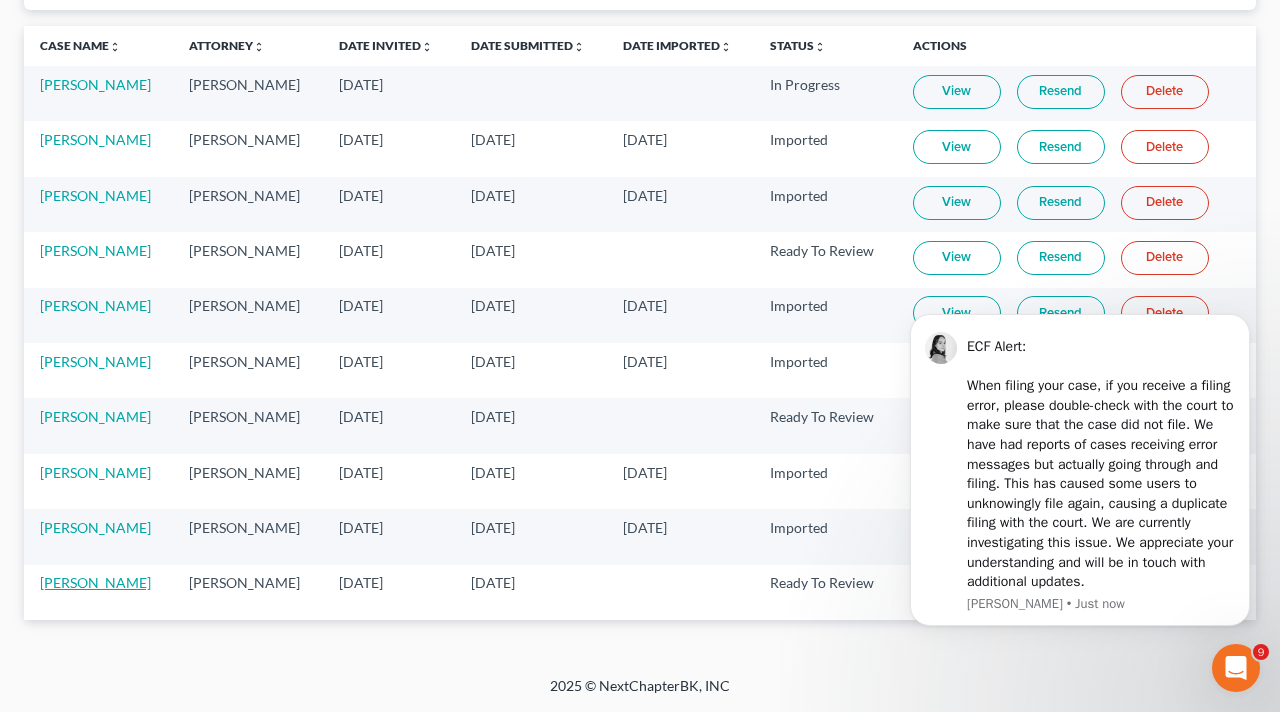 click on "Michelle Goodman" at bounding box center (95, 582) 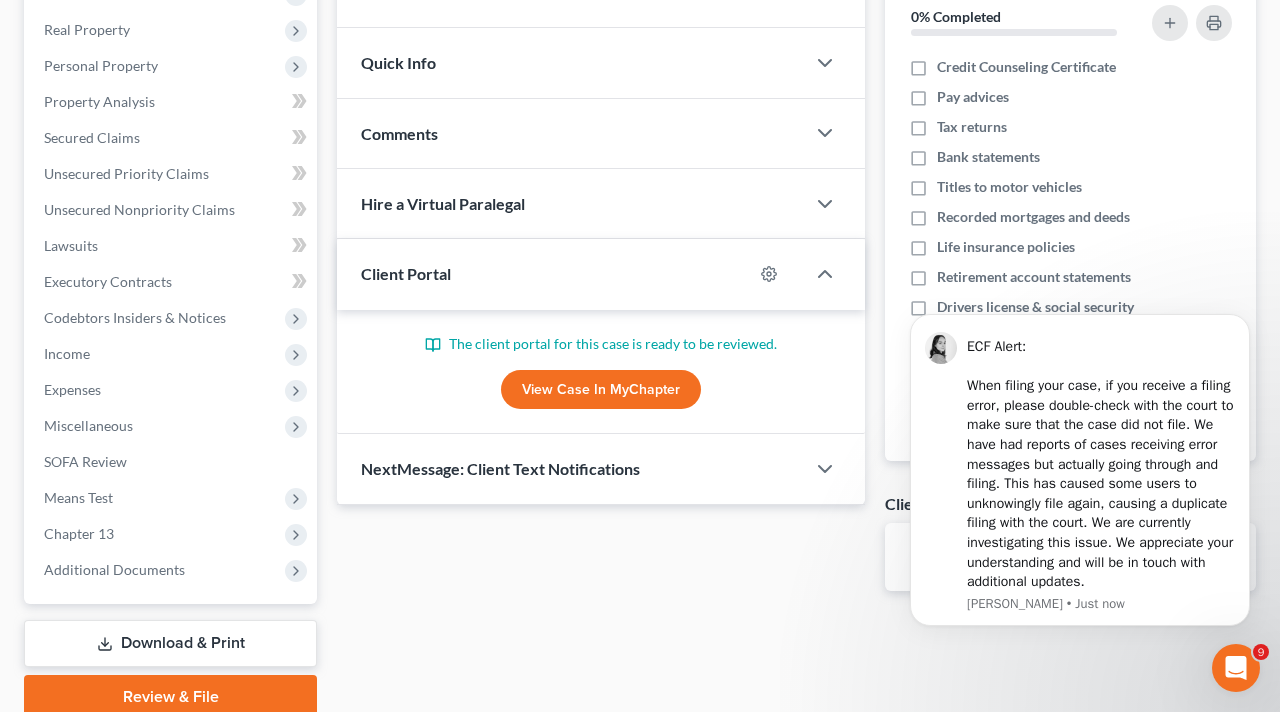 scroll, scrollTop: 302, scrollLeft: 0, axis: vertical 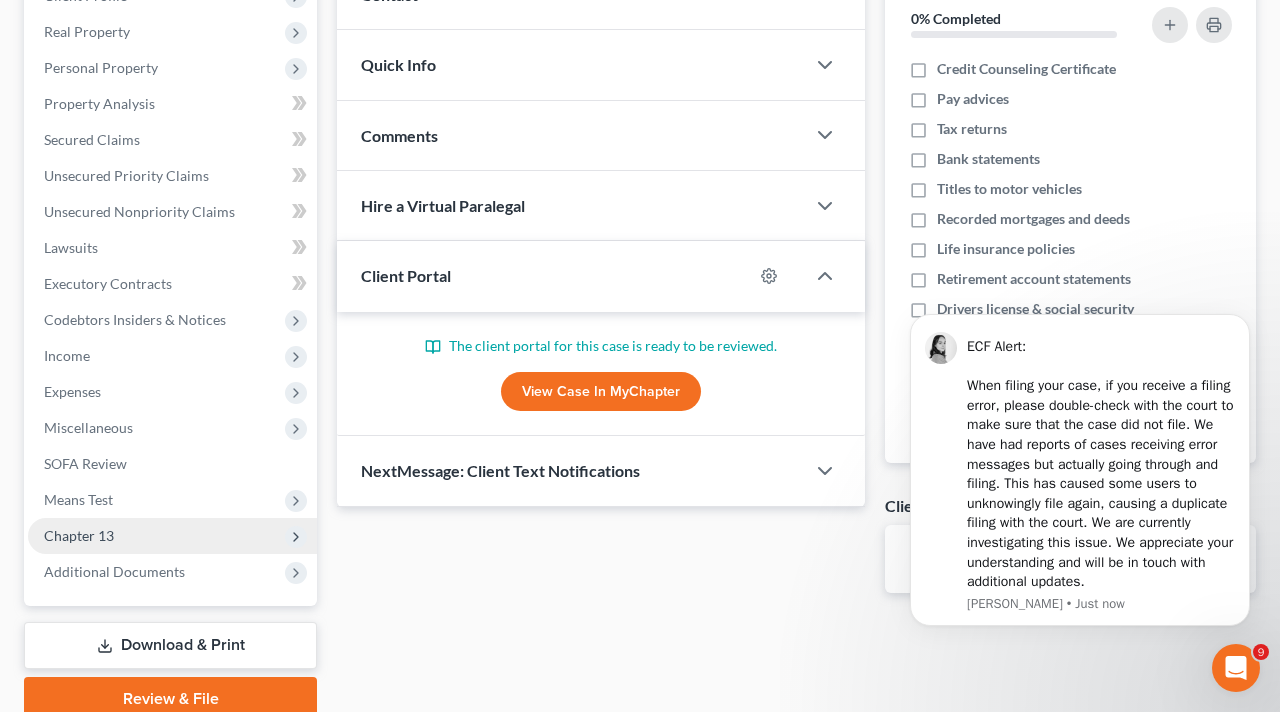 click on "Chapter 13" at bounding box center [79, 535] 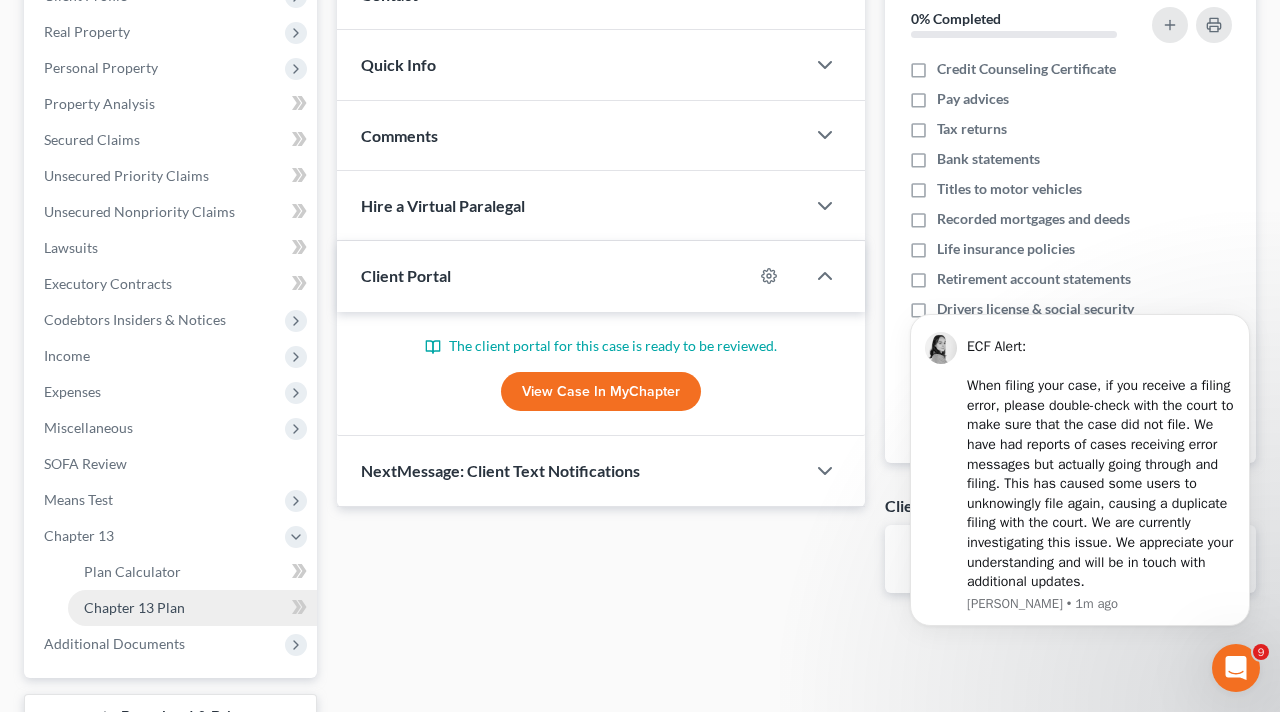 click on "Chapter 13 Plan" at bounding box center (134, 607) 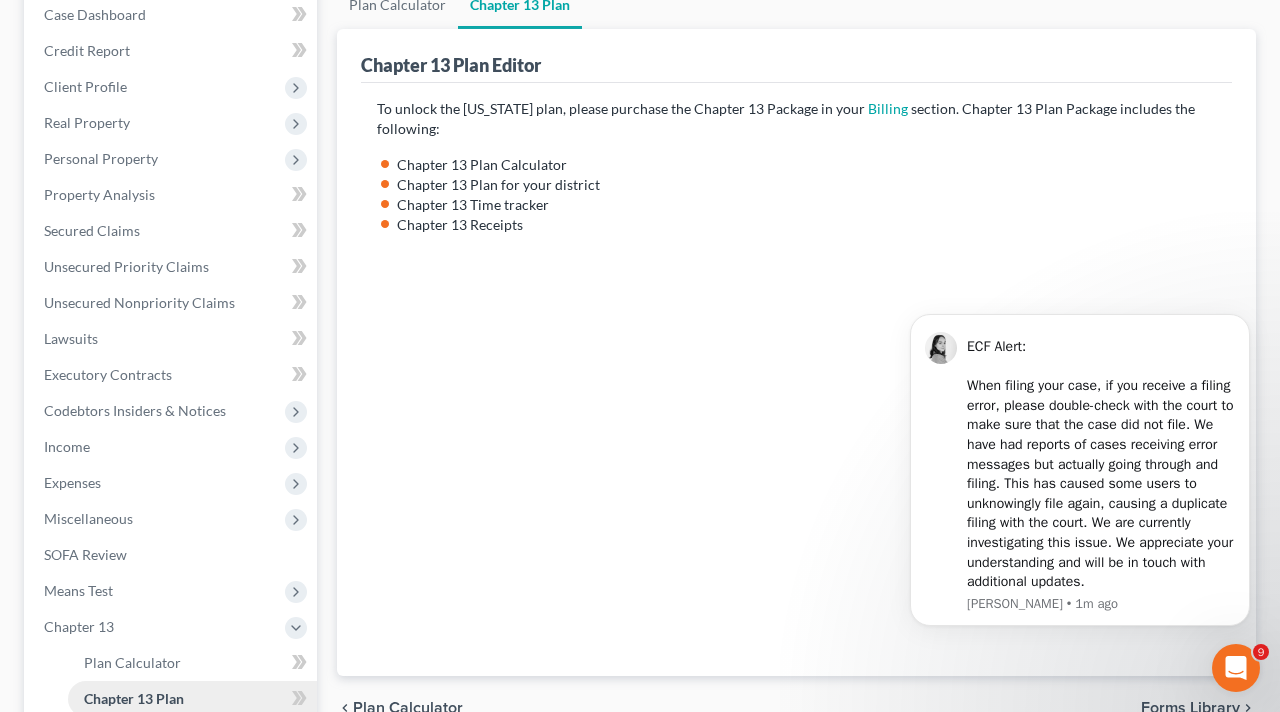 scroll, scrollTop: 0, scrollLeft: 0, axis: both 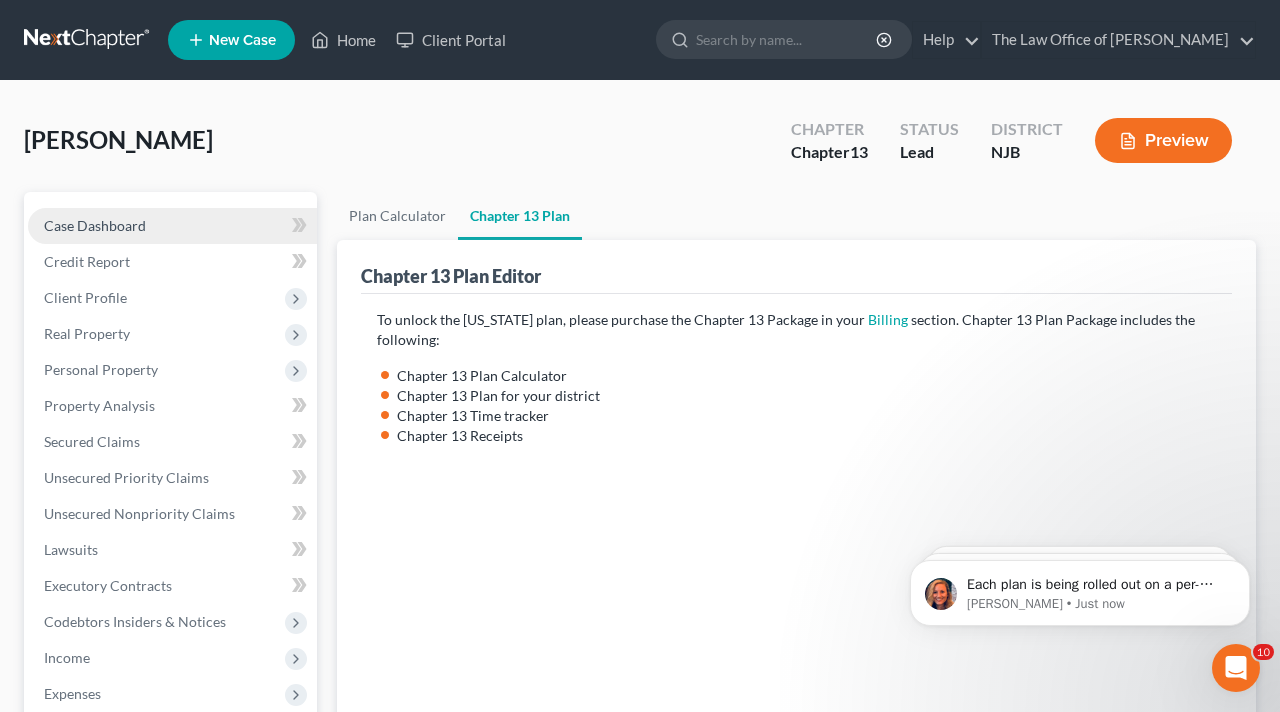 click on "Case Dashboard" at bounding box center [172, 226] 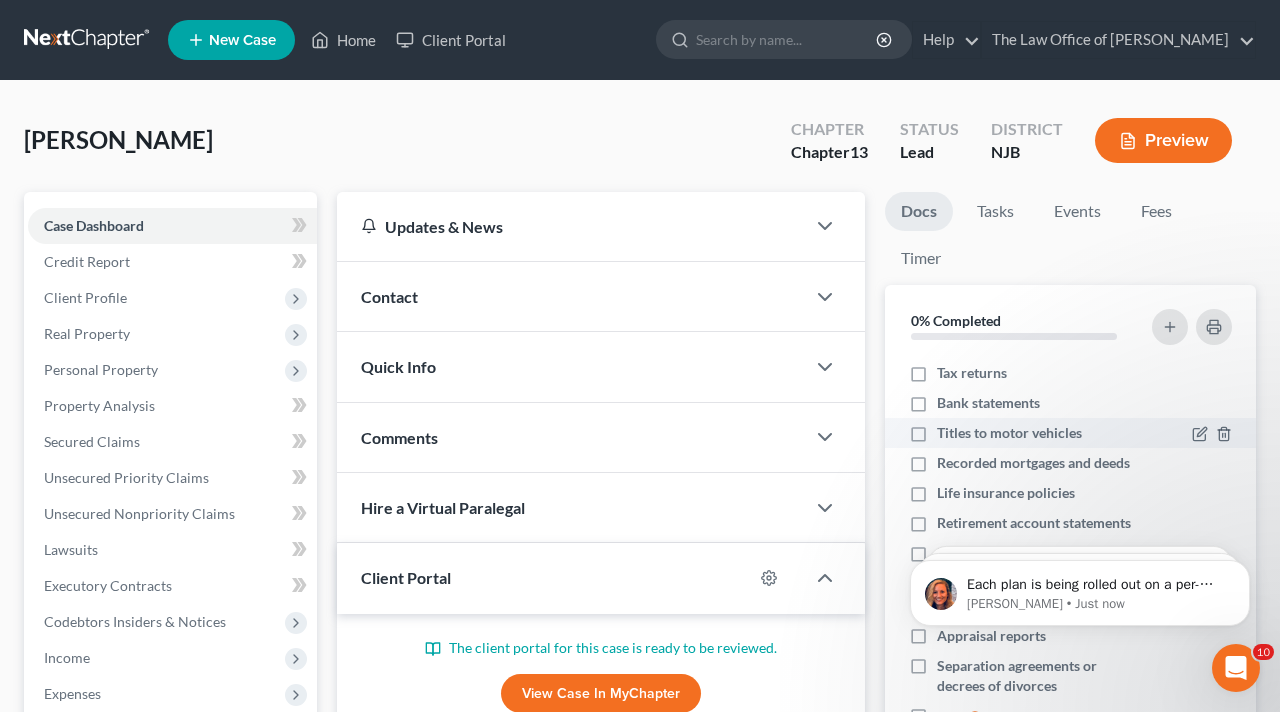 scroll, scrollTop: 0, scrollLeft: 0, axis: both 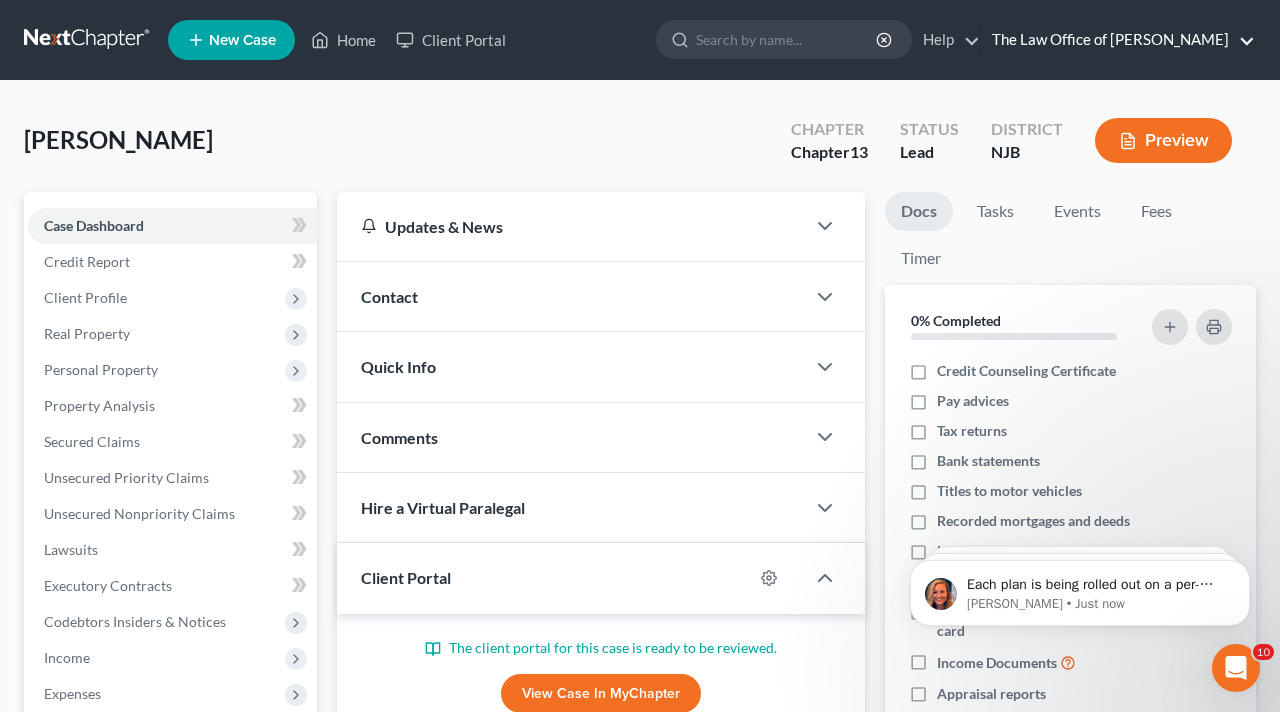 click on "The Law Office of Jeffrey Hoffmann" at bounding box center [1118, 40] 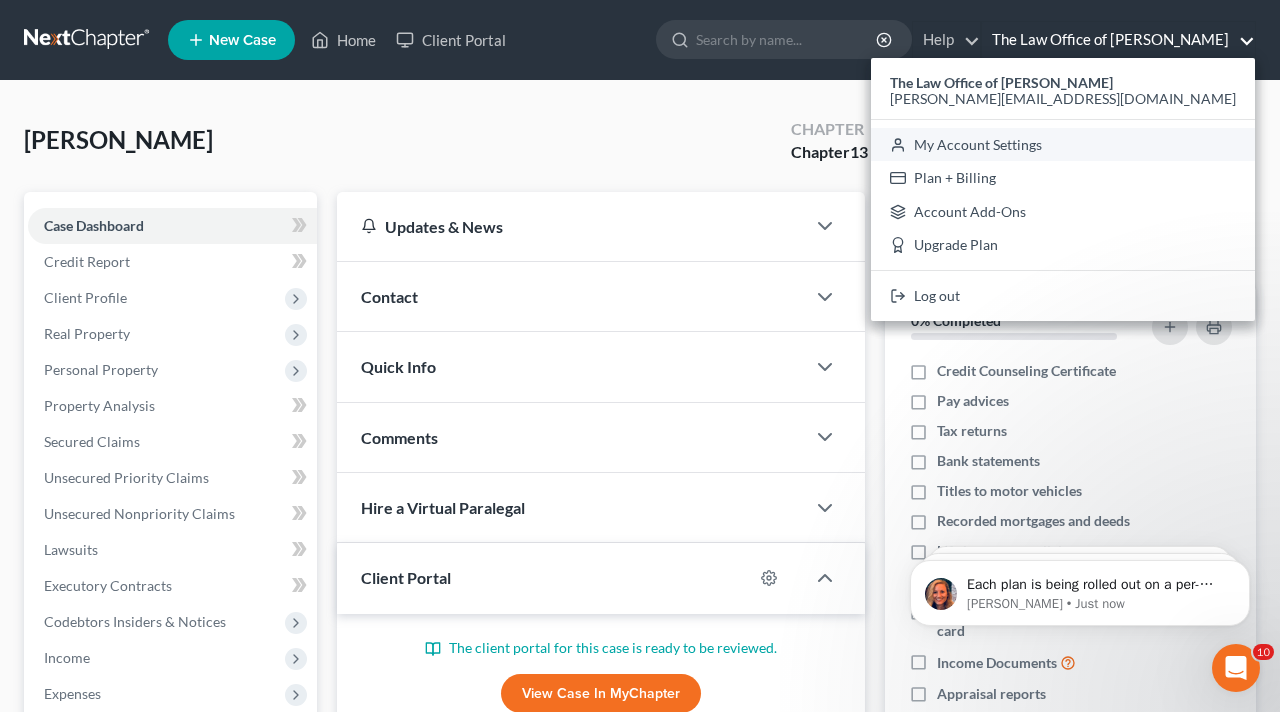click on "My Account Settings" at bounding box center [1063, 145] 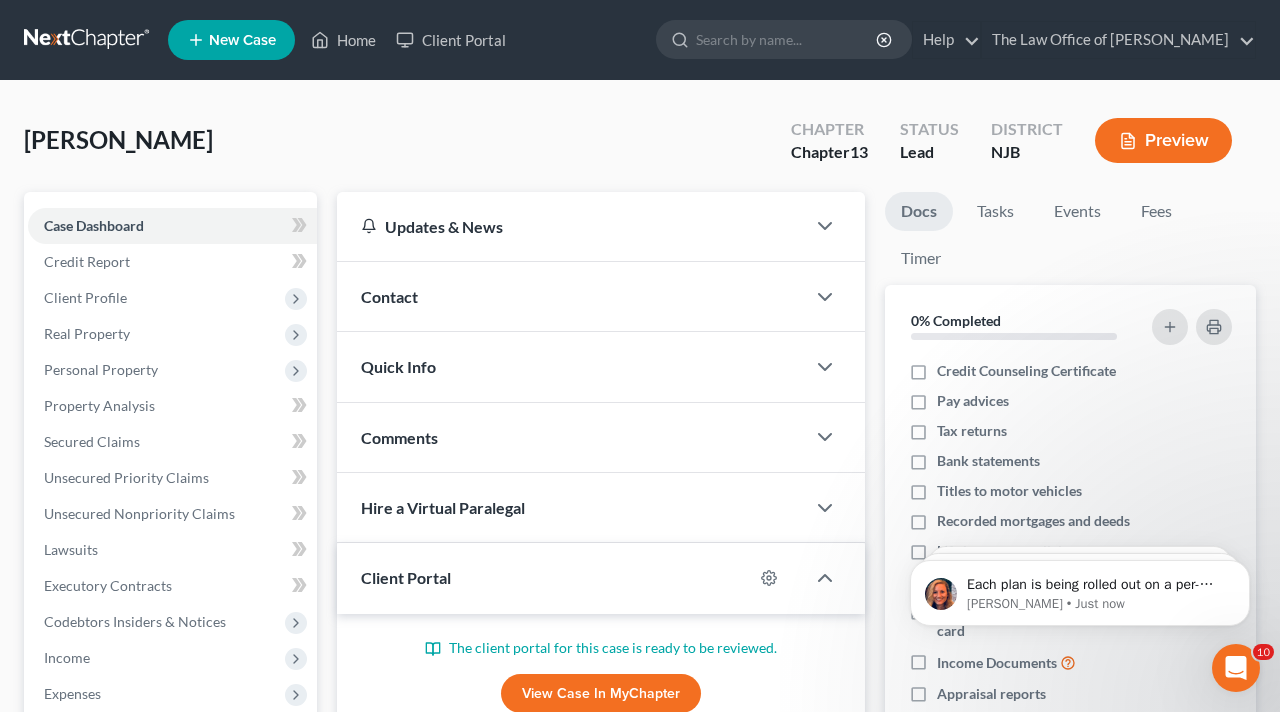 select on "24" 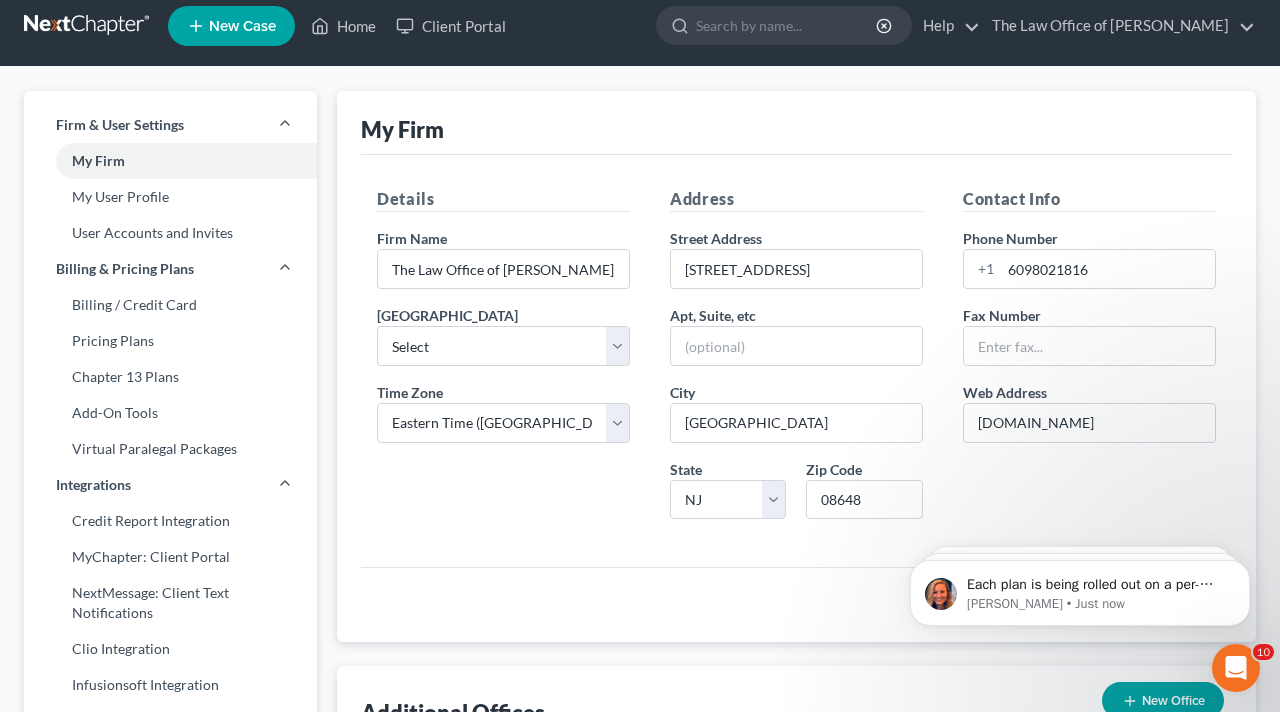 scroll, scrollTop: 0, scrollLeft: 0, axis: both 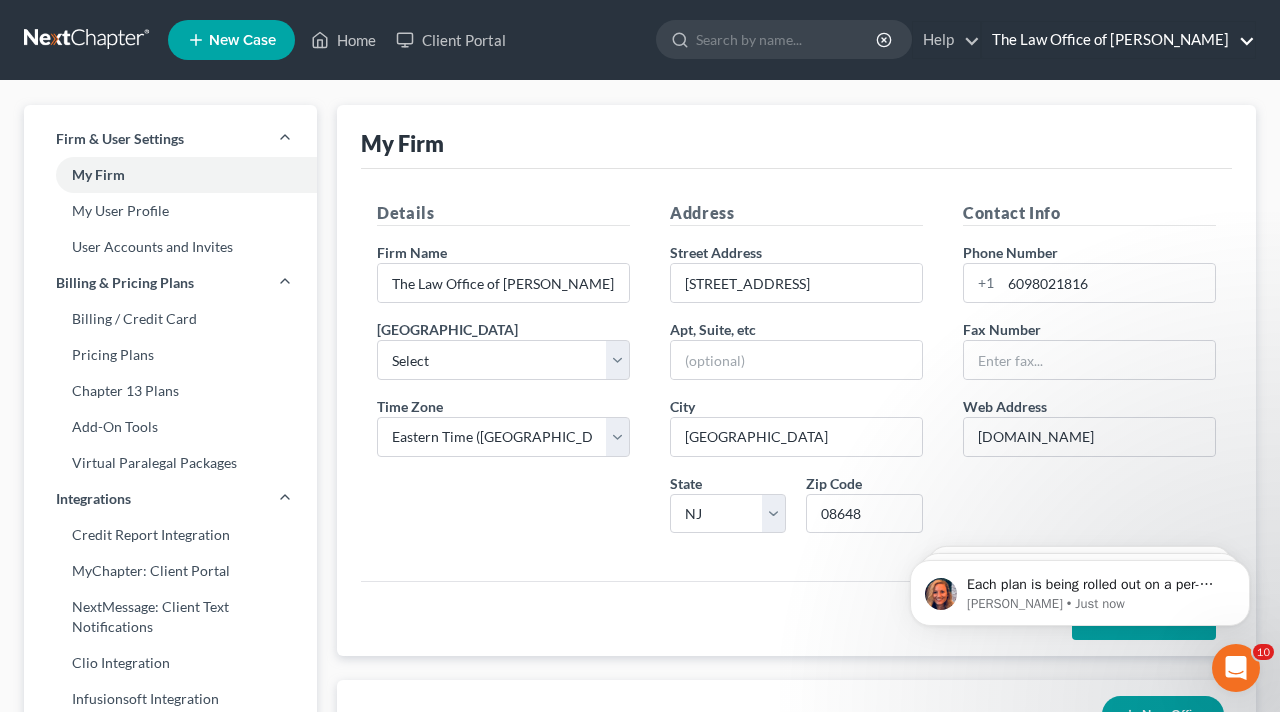 click on "The Law Office of Jeffrey Hoffmann" at bounding box center [1118, 40] 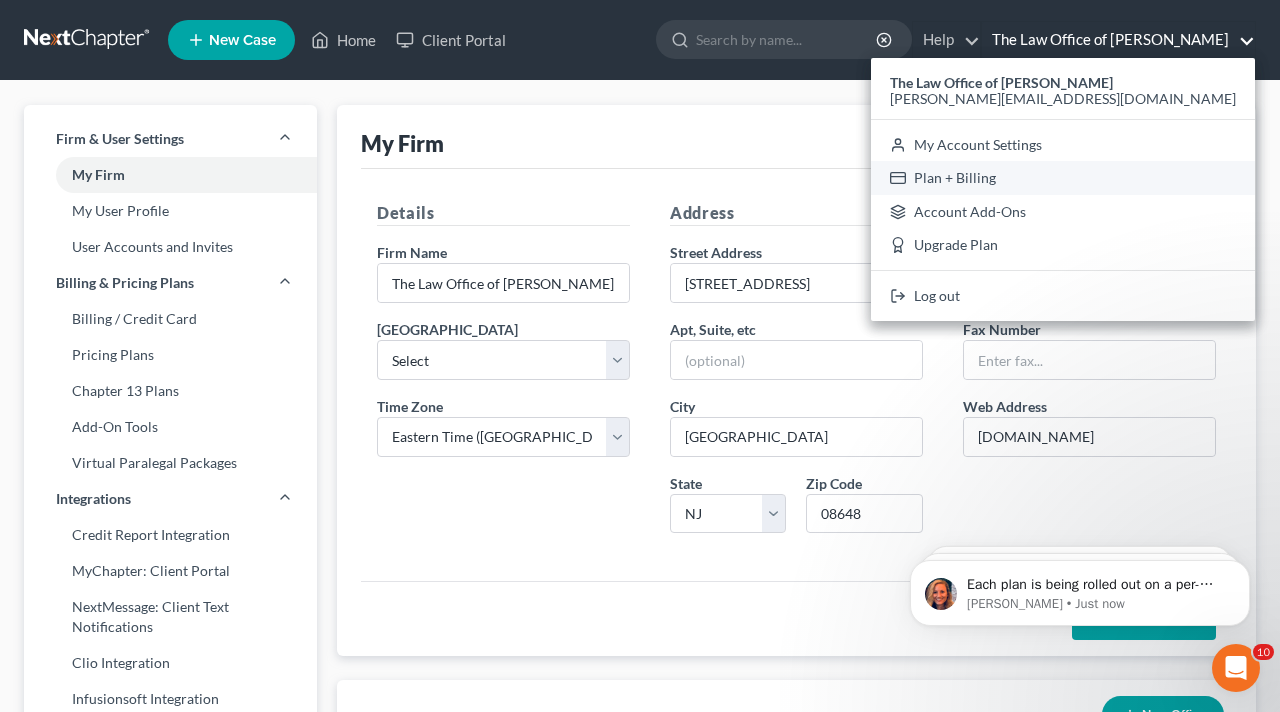 click on "Plan + Billing" at bounding box center [1063, 178] 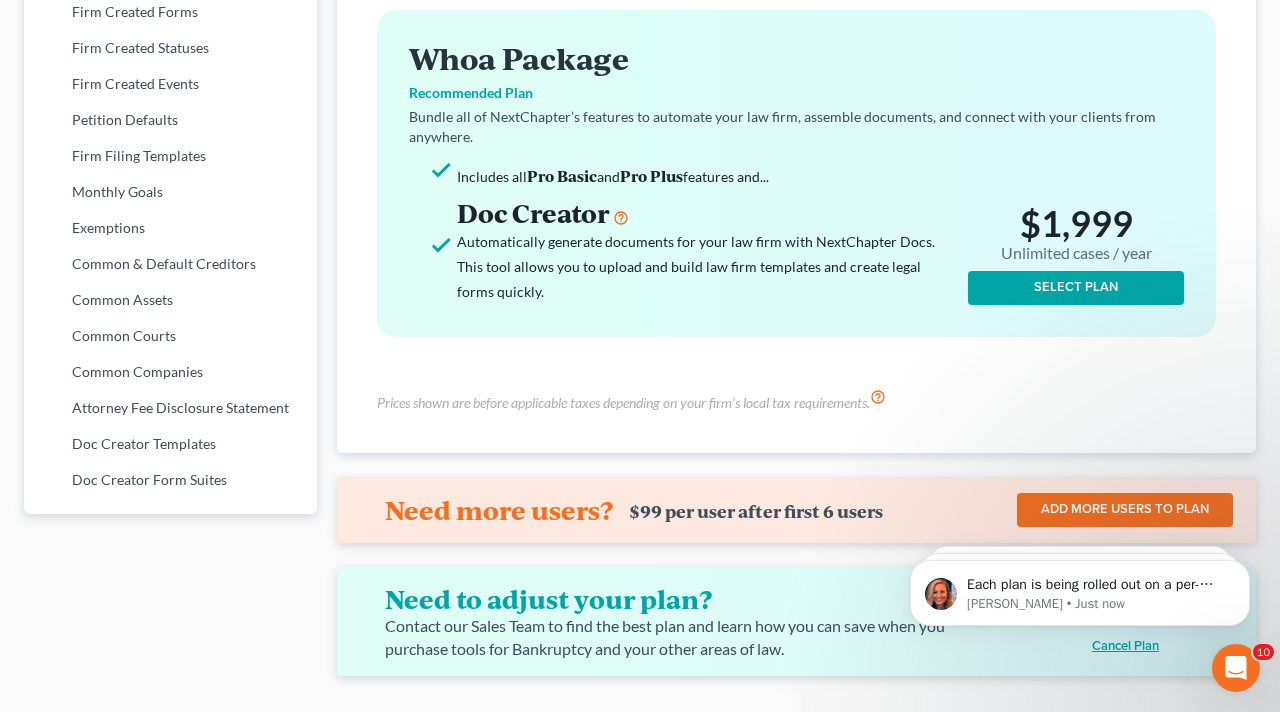 scroll, scrollTop: 970, scrollLeft: 0, axis: vertical 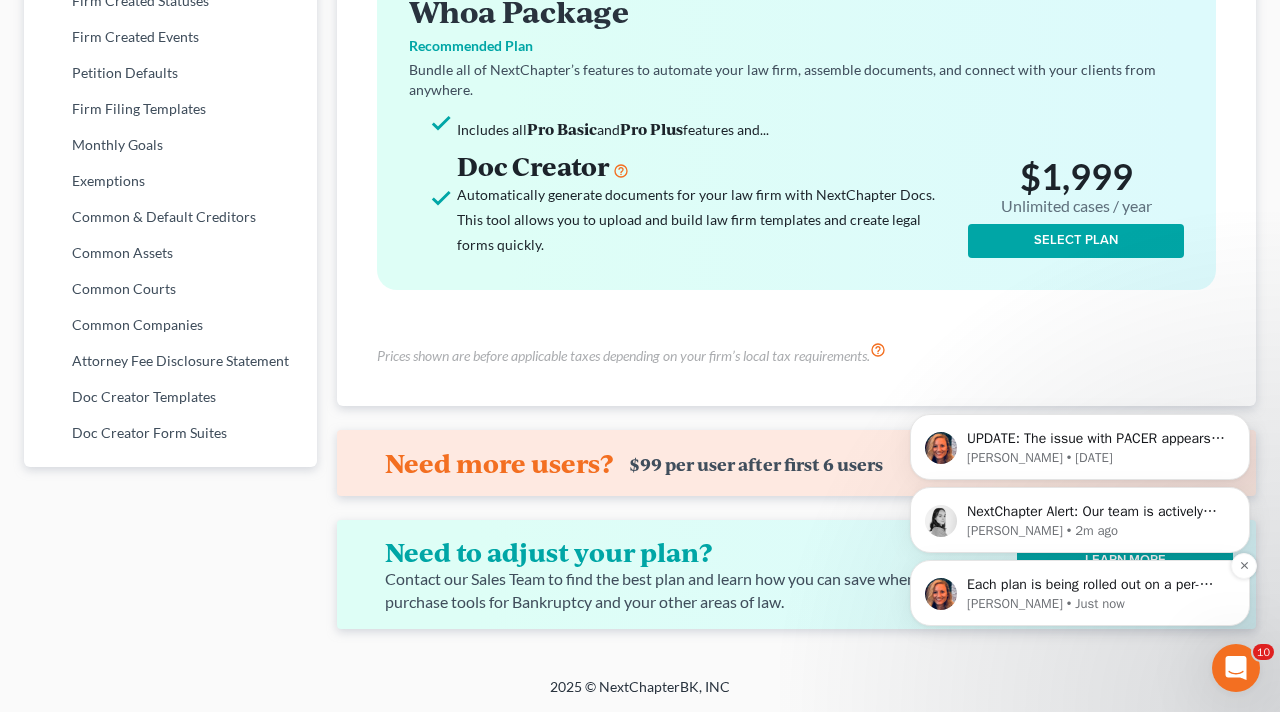 click on "Kelly • Just now" at bounding box center (1096, 604) 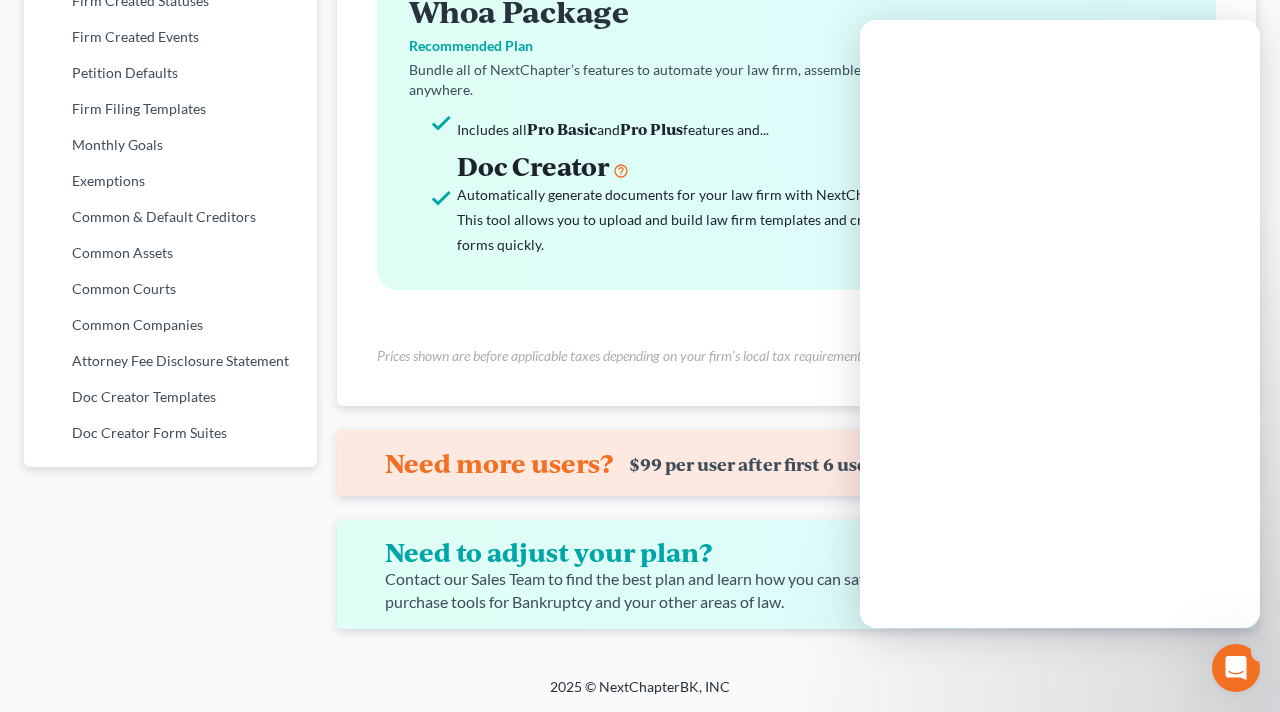 scroll, scrollTop: 0, scrollLeft: 0, axis: both 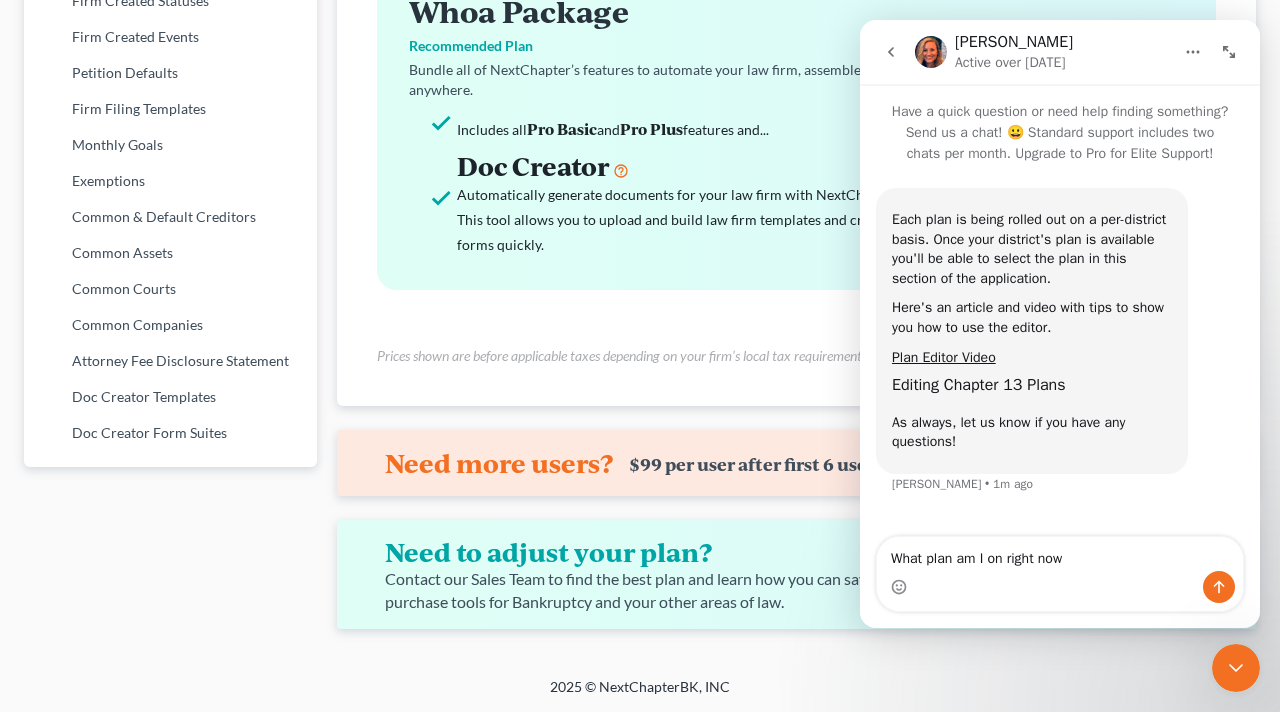 type on "What plan am I on right now?" 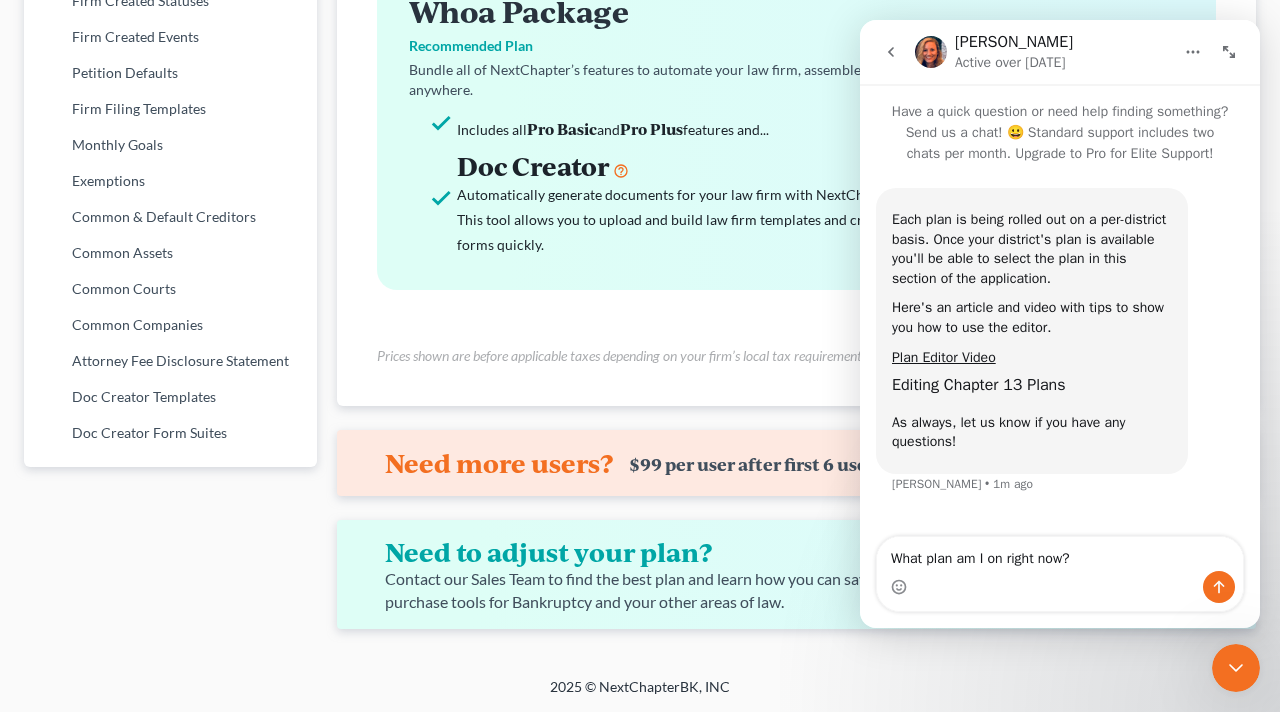 type 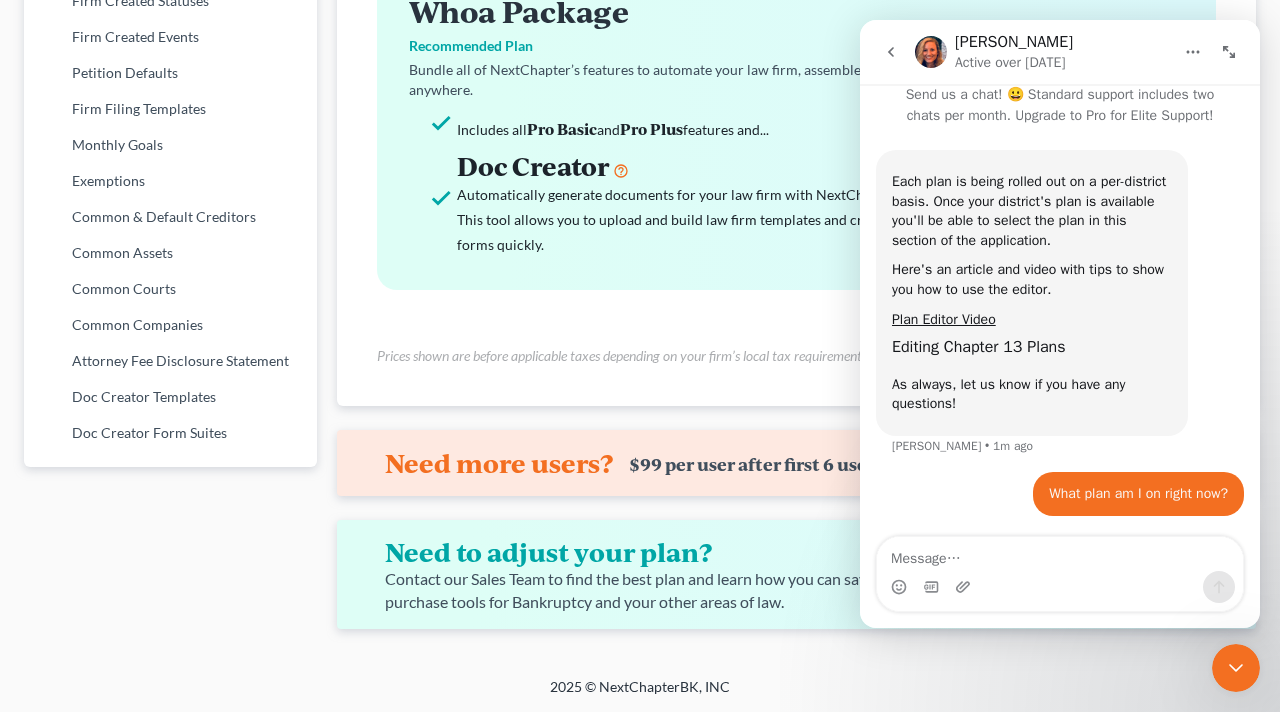 scroll, scrollTop: 0, scrollLeft: 0, axis: both 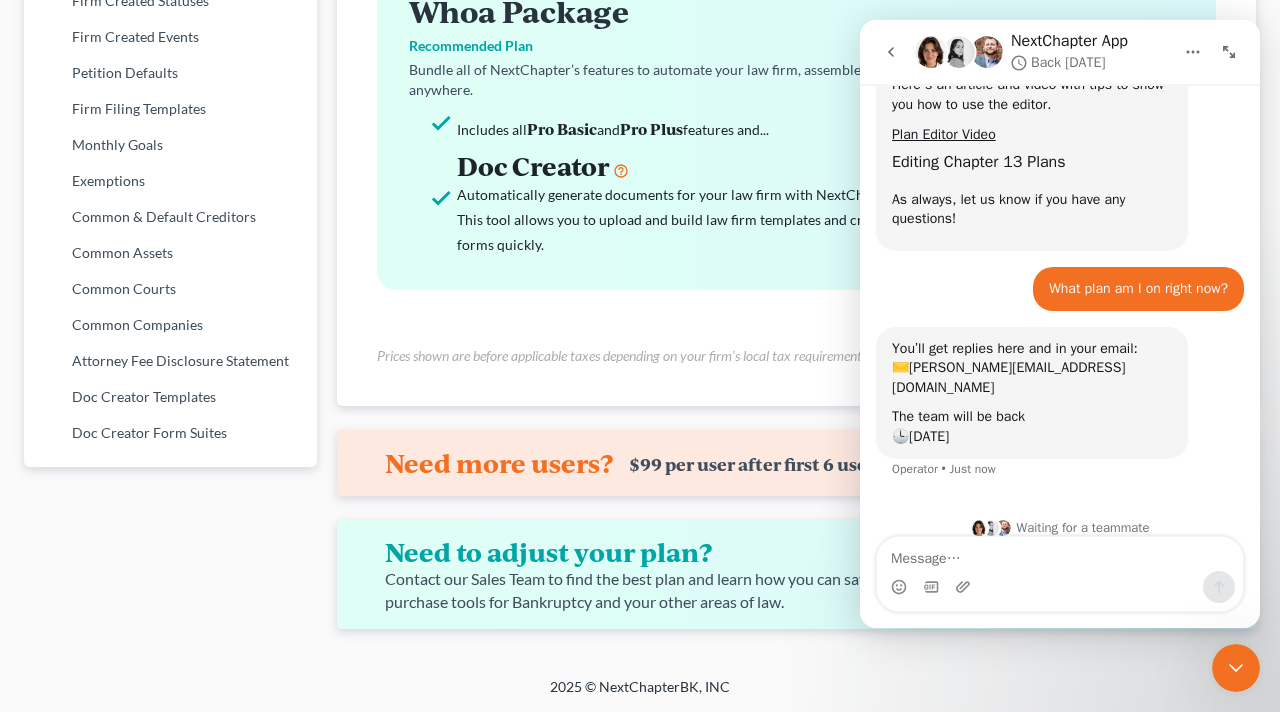 click 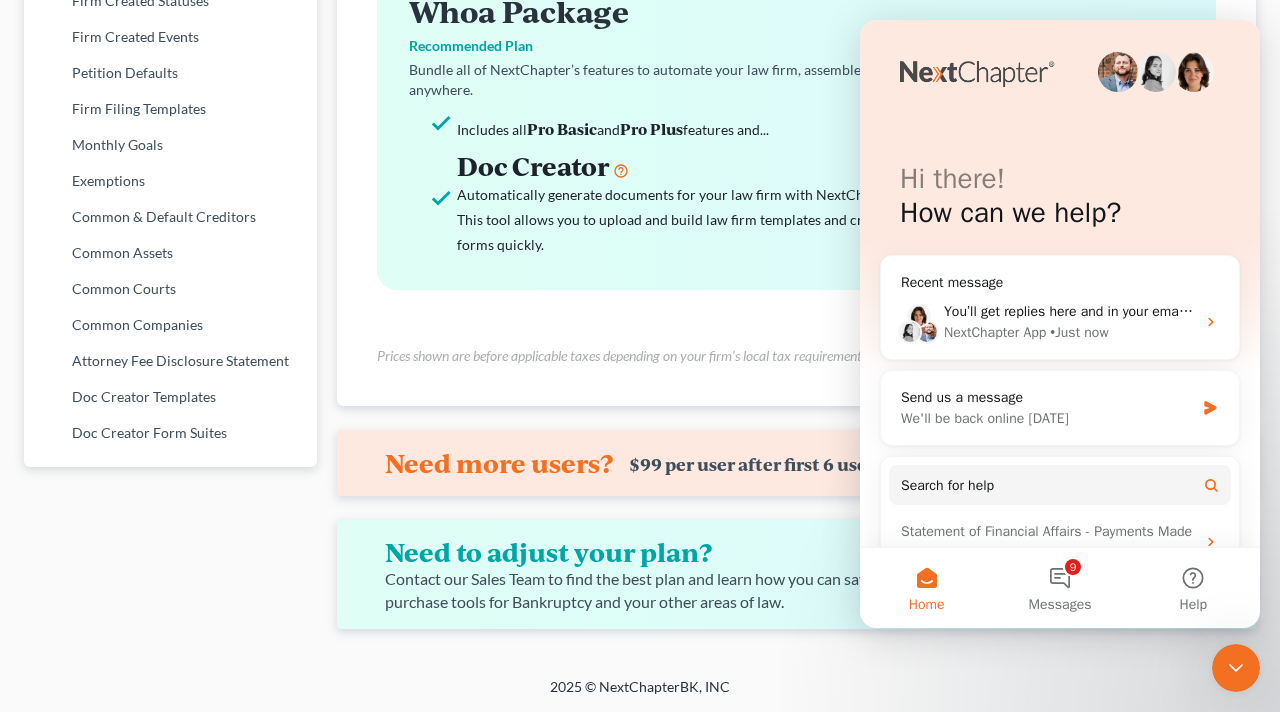 scroll, scrollTop: 0, scrollLeft: 0, axis: both 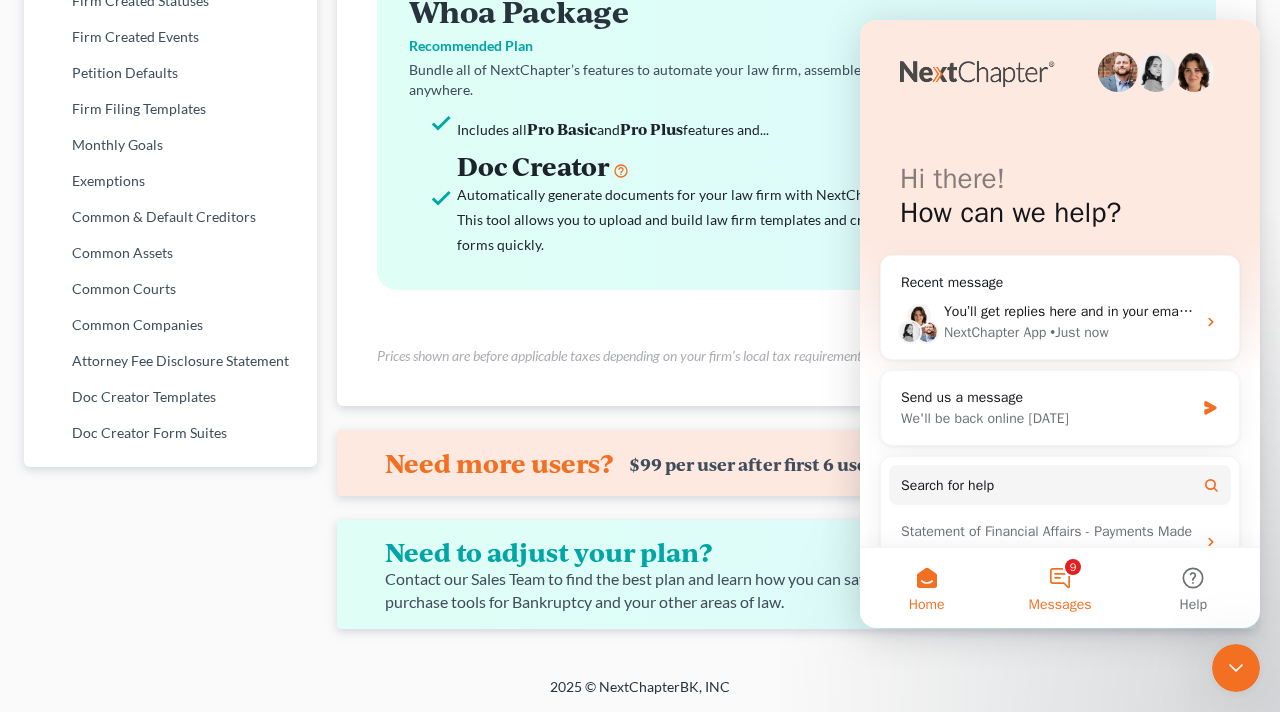 click on "9 Messages" at bounding box center [1059, 588] 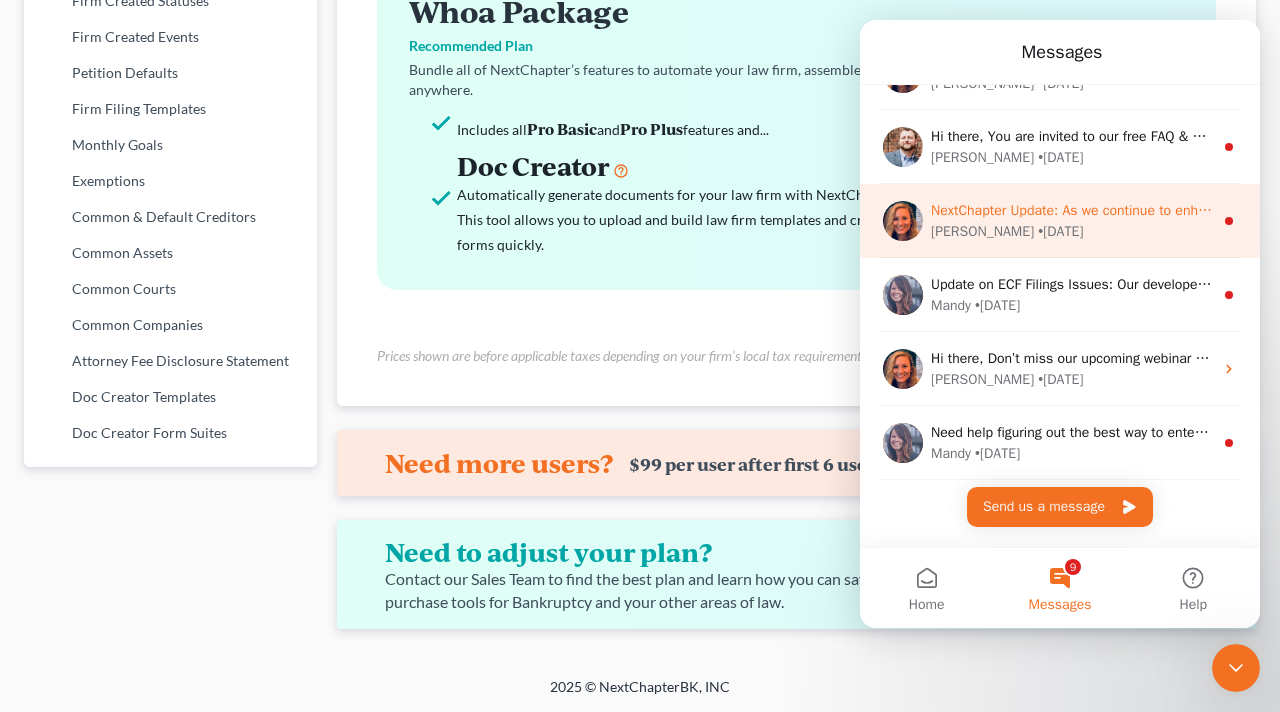 scroll, scrollTop: 422, scrollLeft: 0, axis: vertical 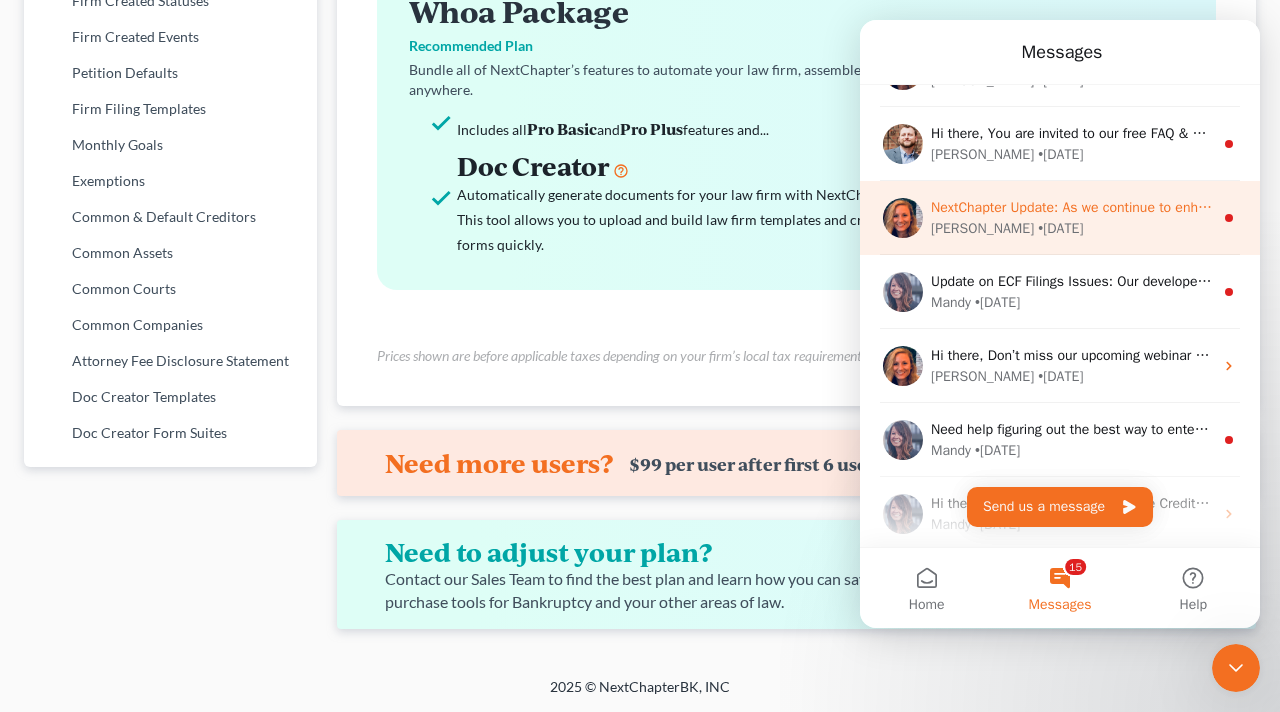 click on "Kelly •  78w ago" at bounding box center [1072, 228] 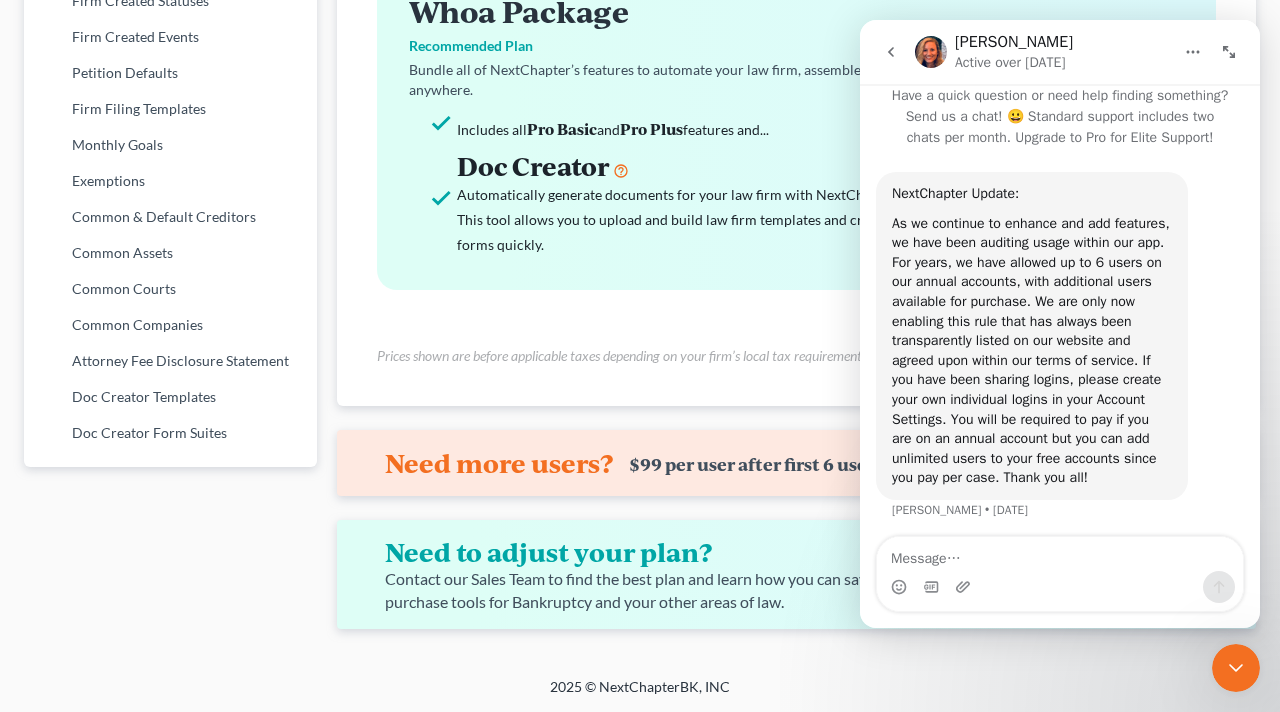 scroll, scrollTop: 40, scrollLeft: 0, axis: vertical 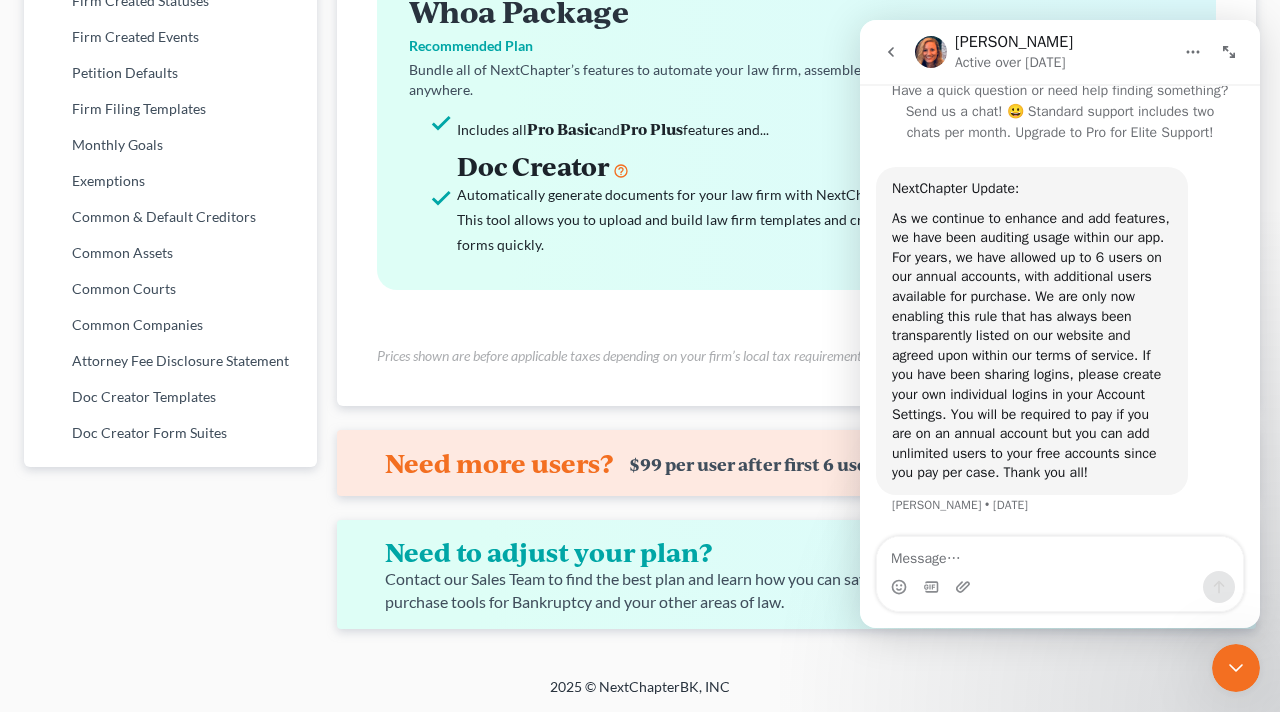 click on "Pro Basic Get Started with NextChapter Just the basics. Pay as you go.
Chapter 7, 11, 13
Up to 6 concurrent Users
ECF Integration
Standard Customer Support
Unlimited Client Storage
Unlimited Districts
Case Management Tools
Automatic Updates
Local Forms
3rd Party Integrations
...and more
$159  1-4 cases / year SELECT PLAN $649  5-11 cases / year SELECT PLAN $999  12+ cases SELECT PLAN Pro Plus Upgrade to Pro Plus Best value for all size firms. Everything you need to file.
Includes all  Pro Basic  features and...
MyChapter Client Portal
Attorney Fee Report
NextMessage Client Texting" at bounding box center [796, -141] 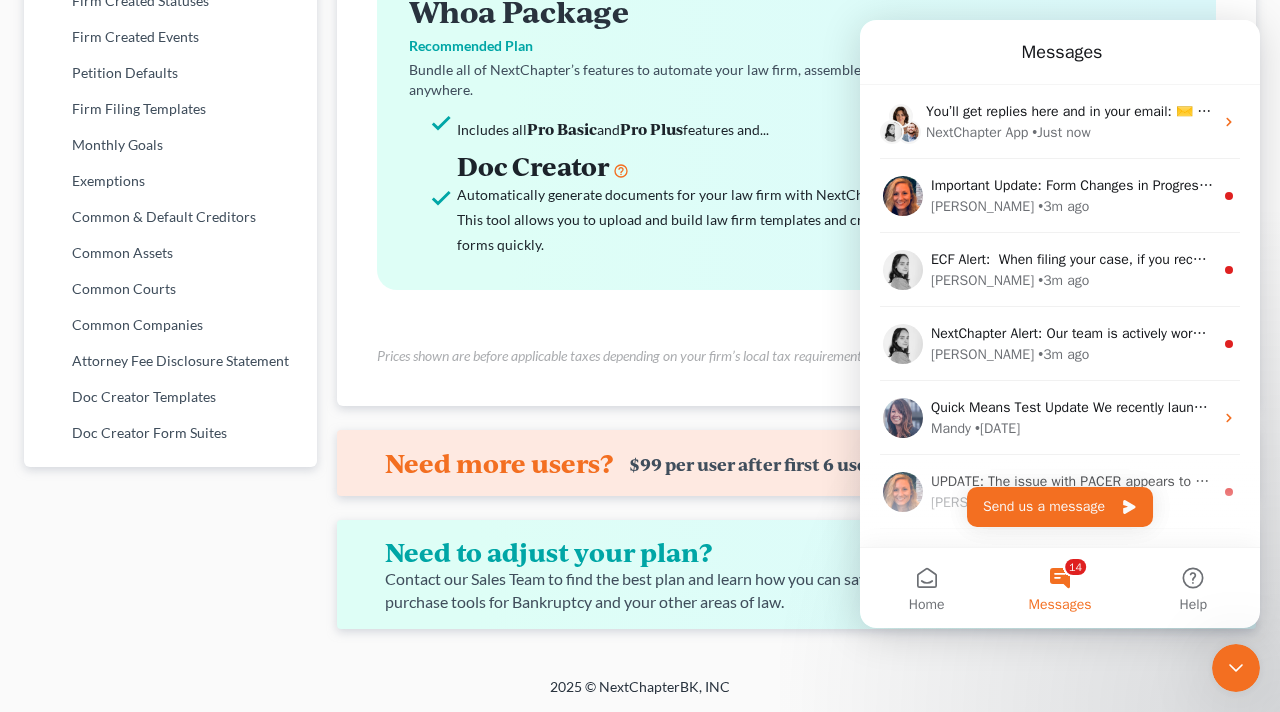 scroll, scrollTop: 0, scrollLeft: 0, axis: both 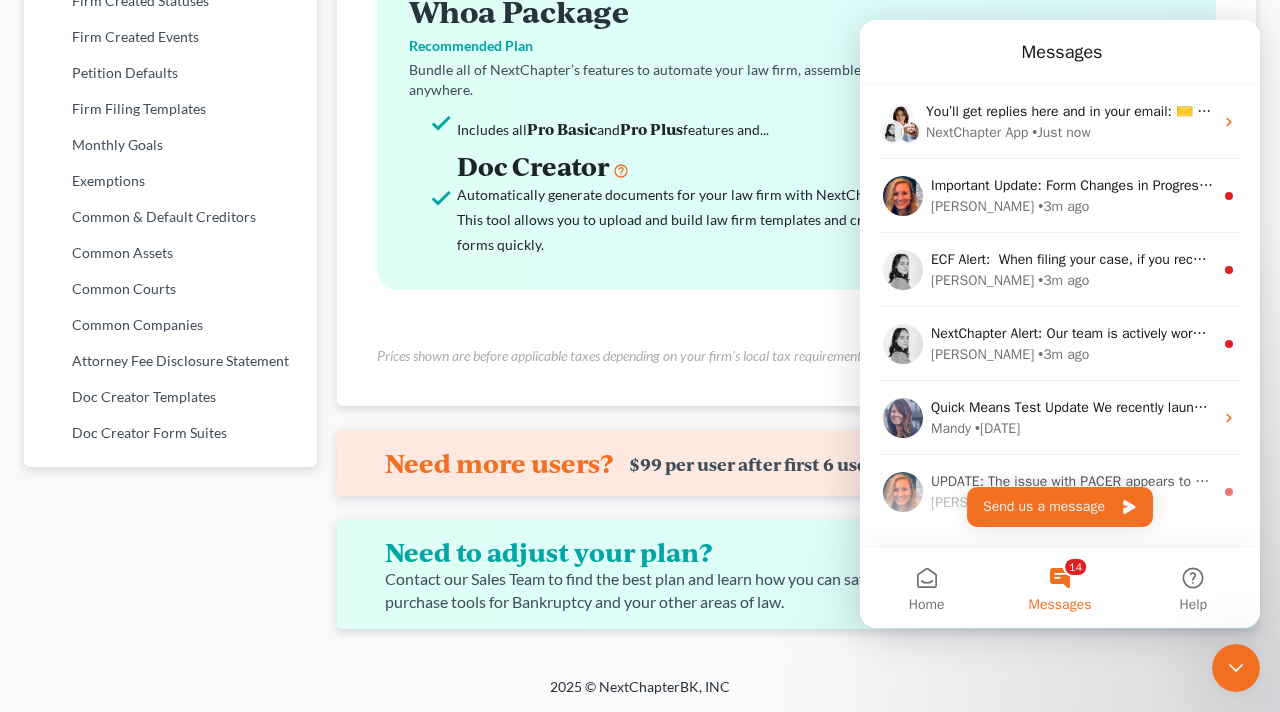 click on "Firm & User Settings
My Firm
My User Profile
User Accounts and Invites
Billing & Pricing Plans
Billing / Credit Card
Pricing Plans
Chapter 13 Plans
Add-On Tools
Add-On Tools - Additional Areas of Law
Virtual Paralegal Packages
Integrations
Credit Report Integration
NextChapter Payments Integration
MyChapter: Client Portal
NextMessage: Client Text Notifications
Clio Integration
Infusionsoft Integration
Credit Counseling Course Integration
NextChapter Mailing
Firm Defaults" at bounding box center (170, -118) 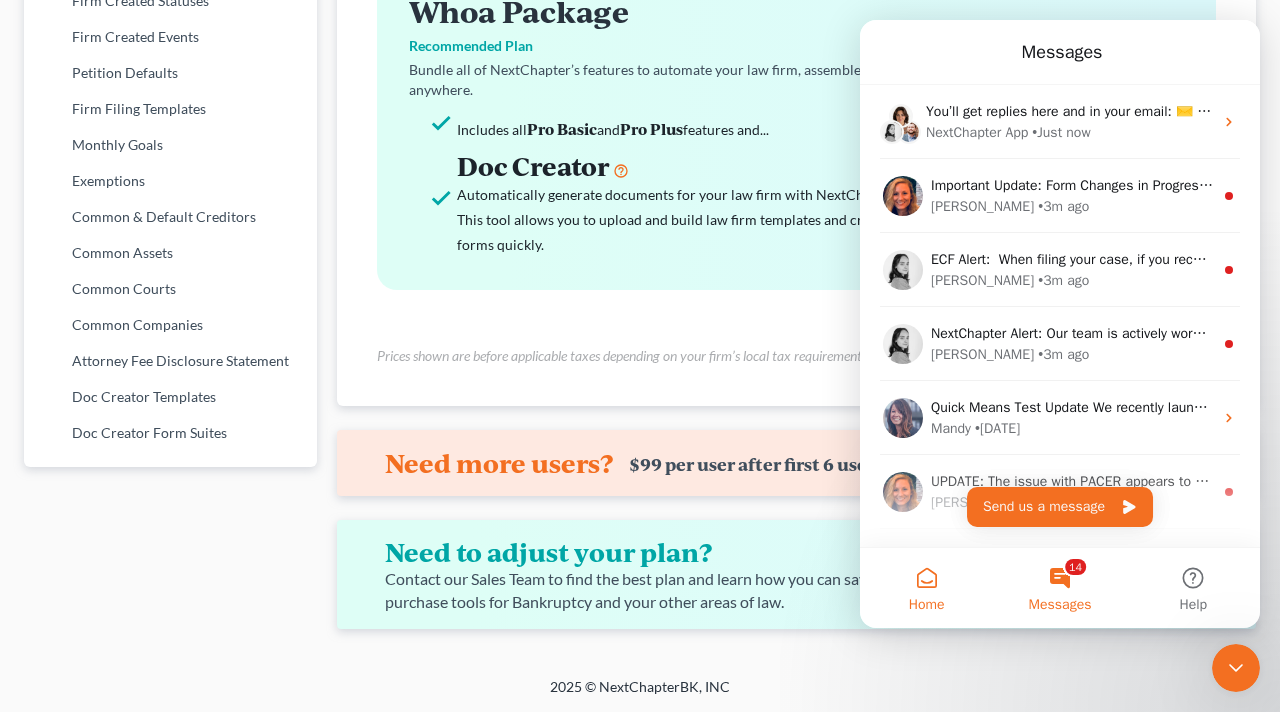 click on "Home" at bounding box center (926, 588) 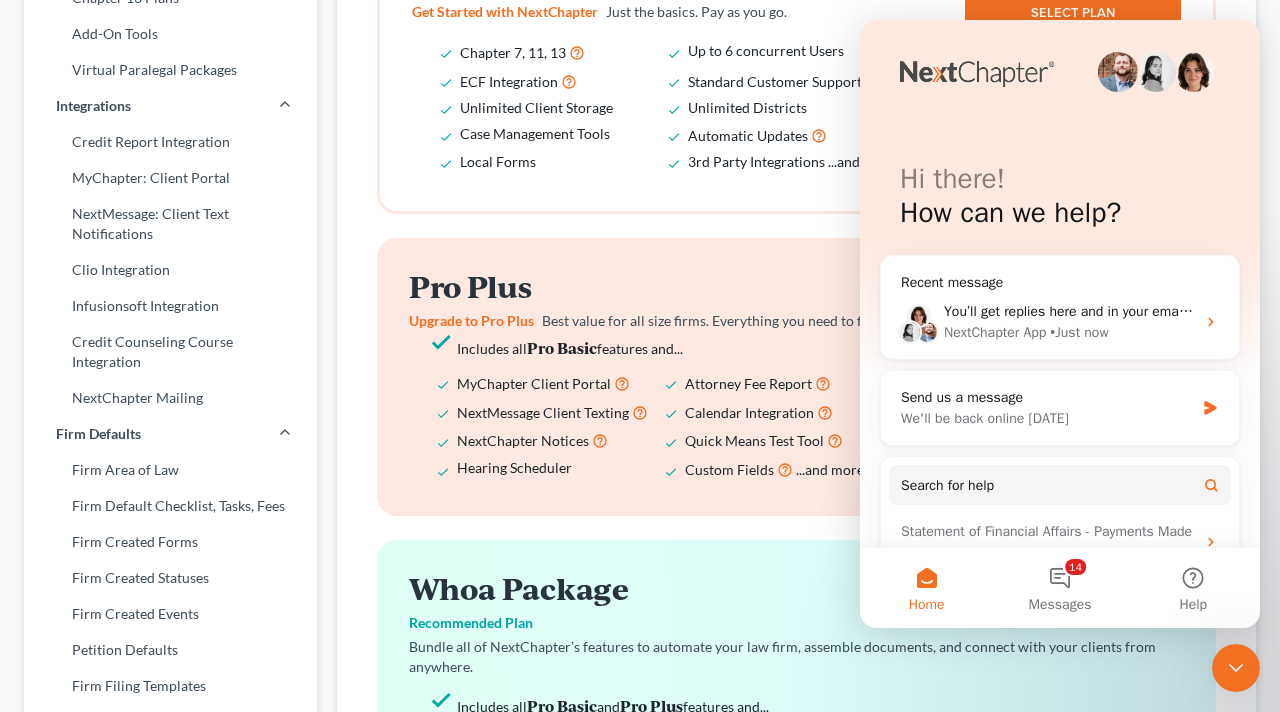 scroll, scrollTop: 435, scrollLeft: 0, axis: vertical 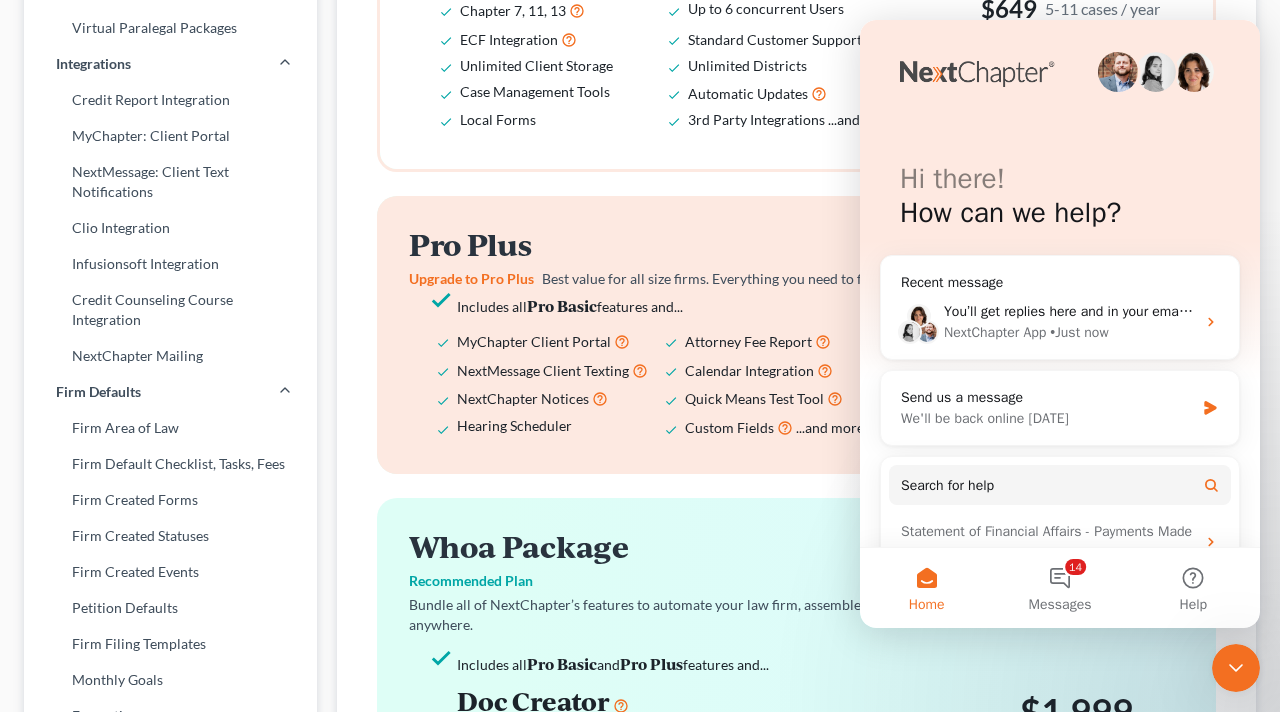 click on "Pricing Plans Pro Basic Get Started with NextChapter Just the basics. Pay as you go.
Chapter 7, 11, 13
Up to 6 concurrent Users
ECF Integration
Standard Customer Support
Unlimited Client Storage
Unlimited Districts
Case Management Tools
Automatic Updates
Local Forms
3rd Party Integrations
...and more
$159  1-4 cases / year SELECT PLAN $649  5-11 cases / year SELECT PLAN $999  12+ cases SELECT PLAN Pro Plus Upgrade to Pro Plus Best value for all size firms. Everything you need to file.
Includes all  Pro Basic  features and...
MyChapter Client Portal
Attorney Fee Report
NextMessage Client Texting" at bounding box center (796, 361) 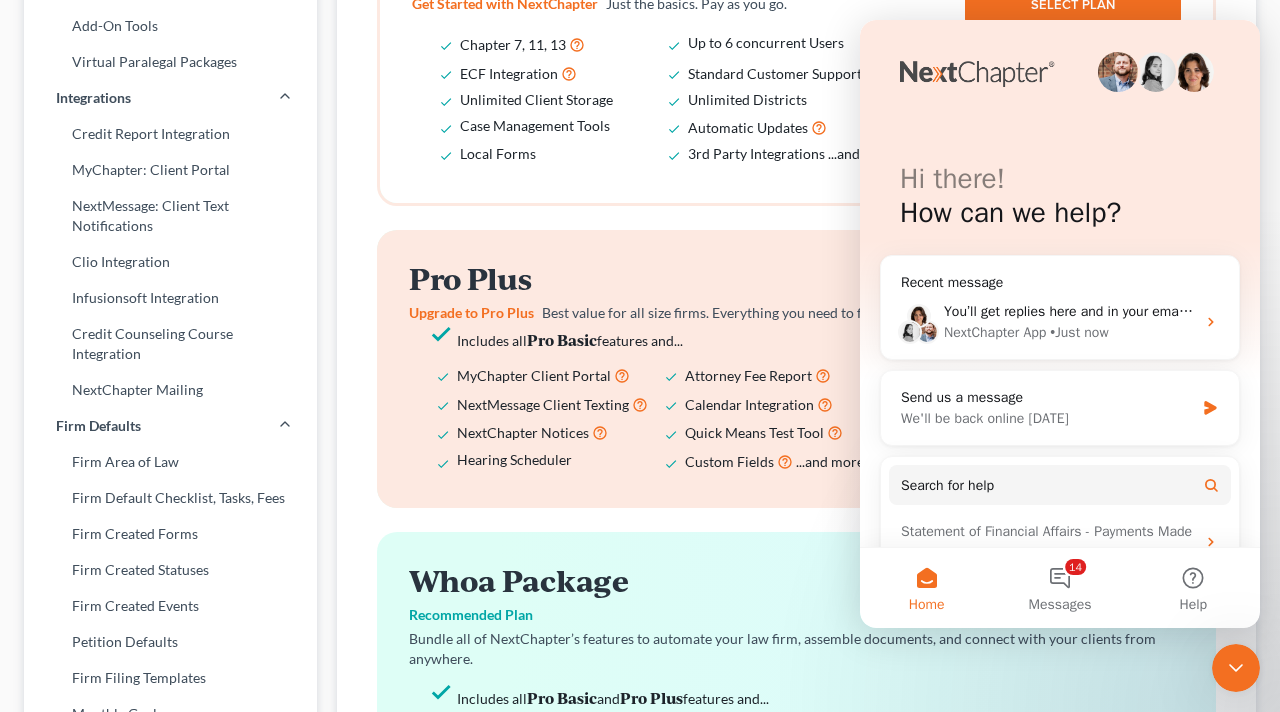 scroll, scrollTop: 430, scrollLeft: 0, axis: vertical 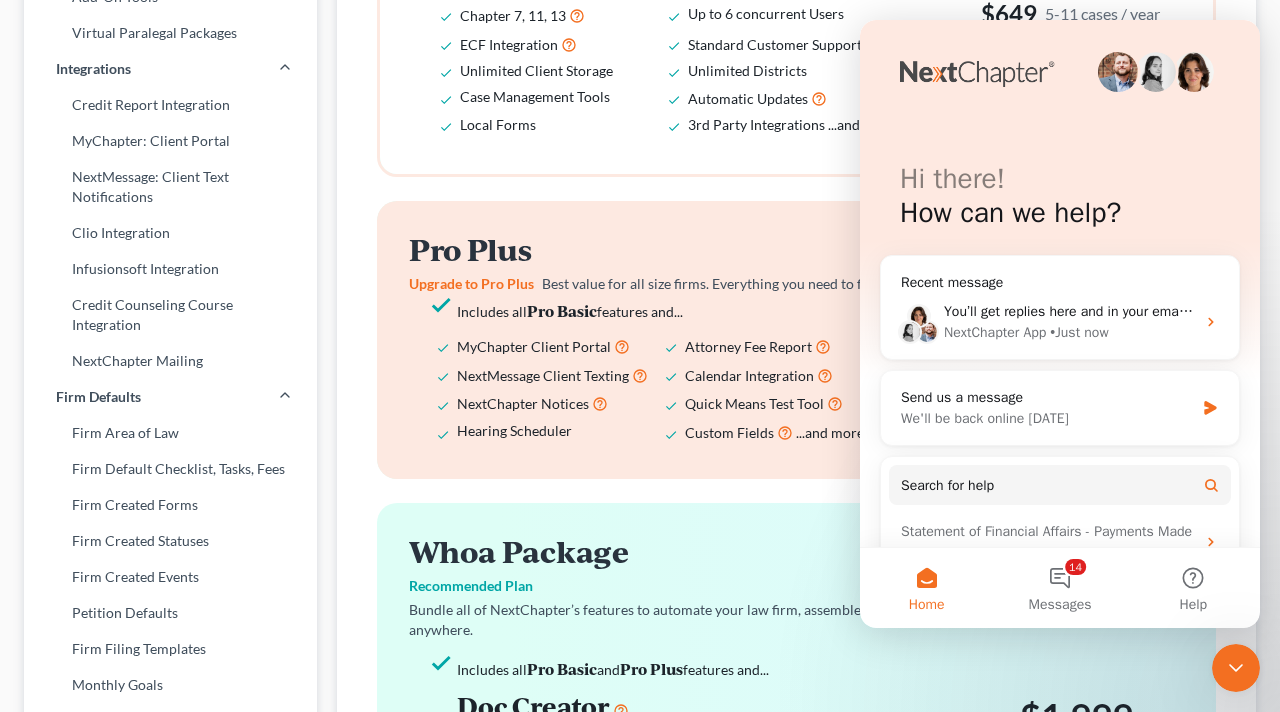 click 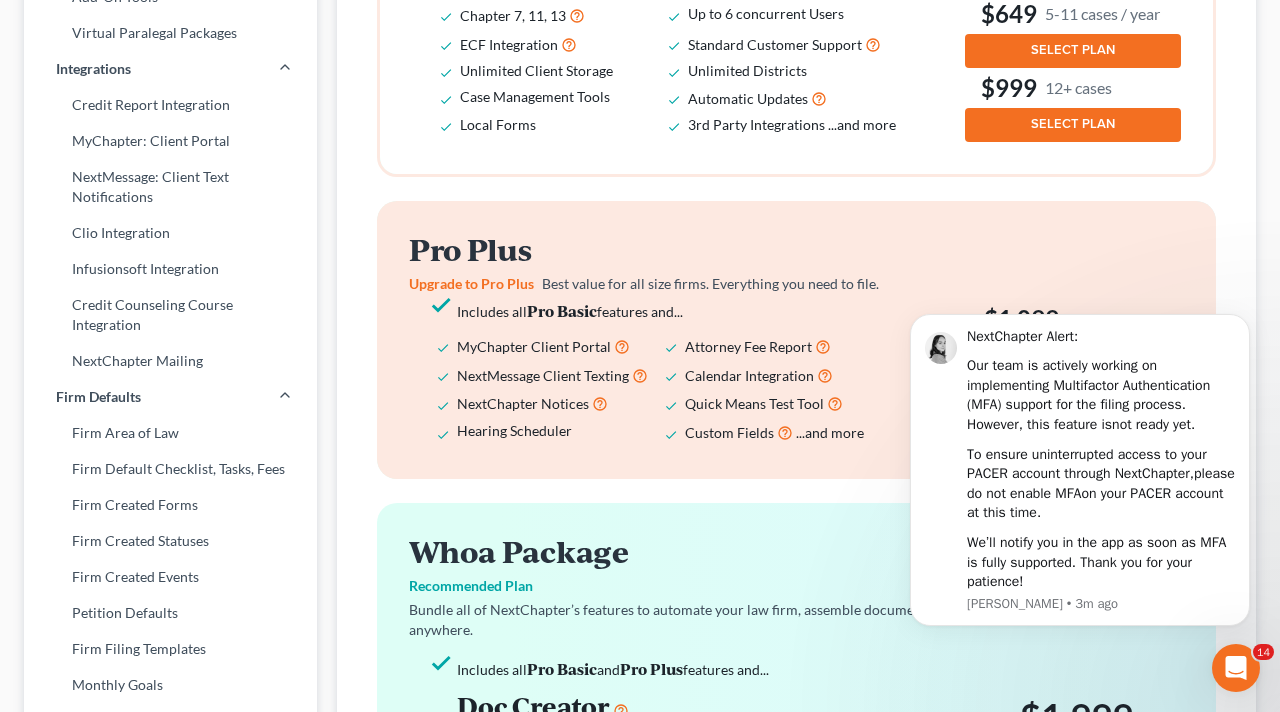 scroll, scrollTop: 0, scrollLeft: 0, axis: both 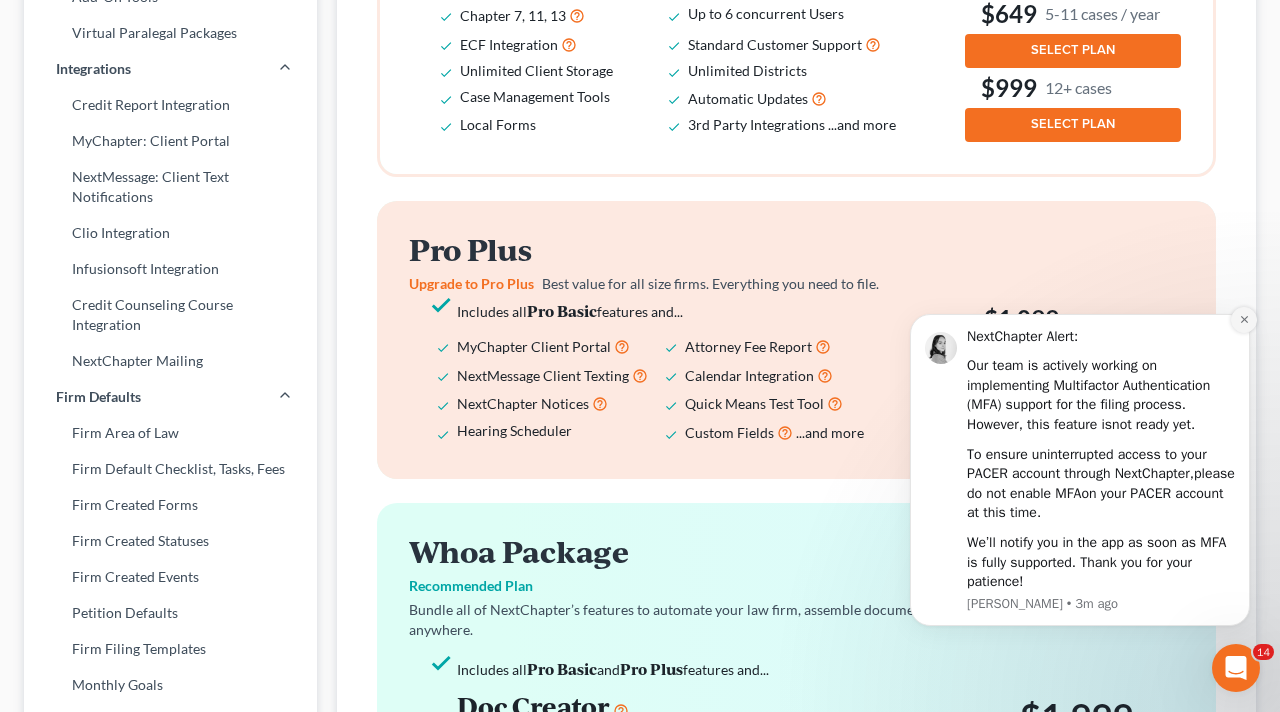 click 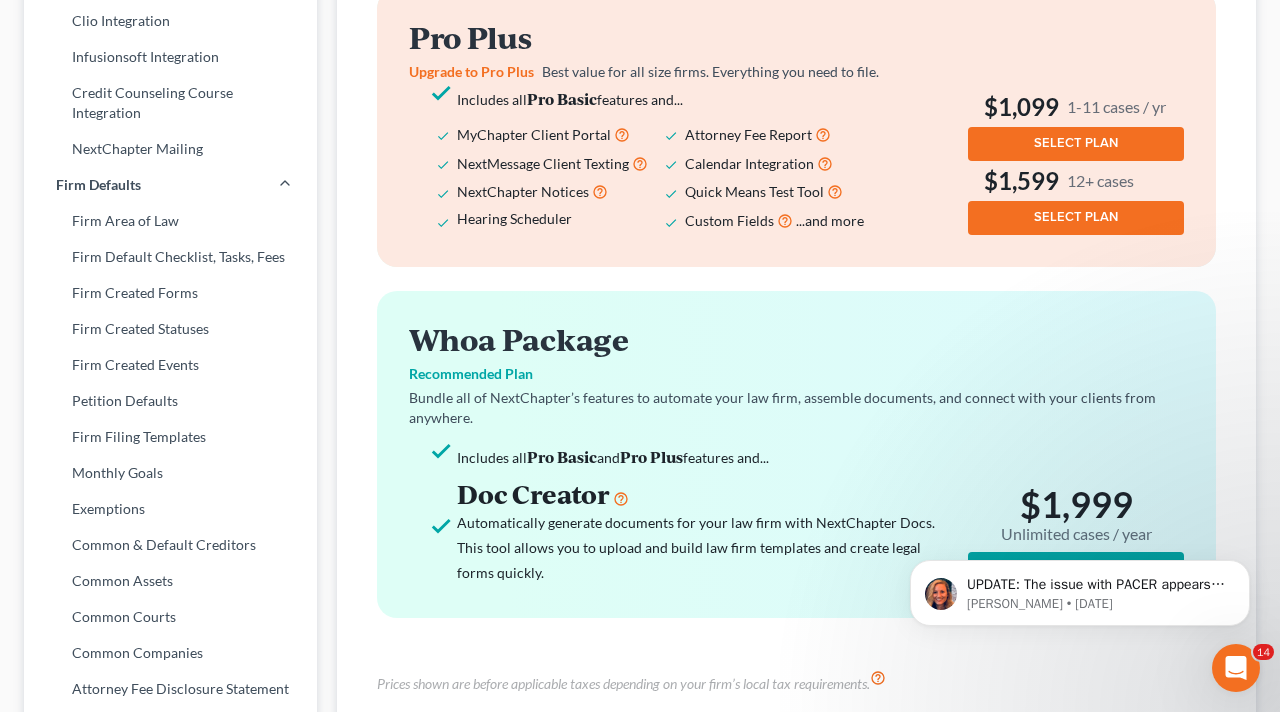 scroll, scrollTop: 649, scrollLeft: 0, axis: vertical 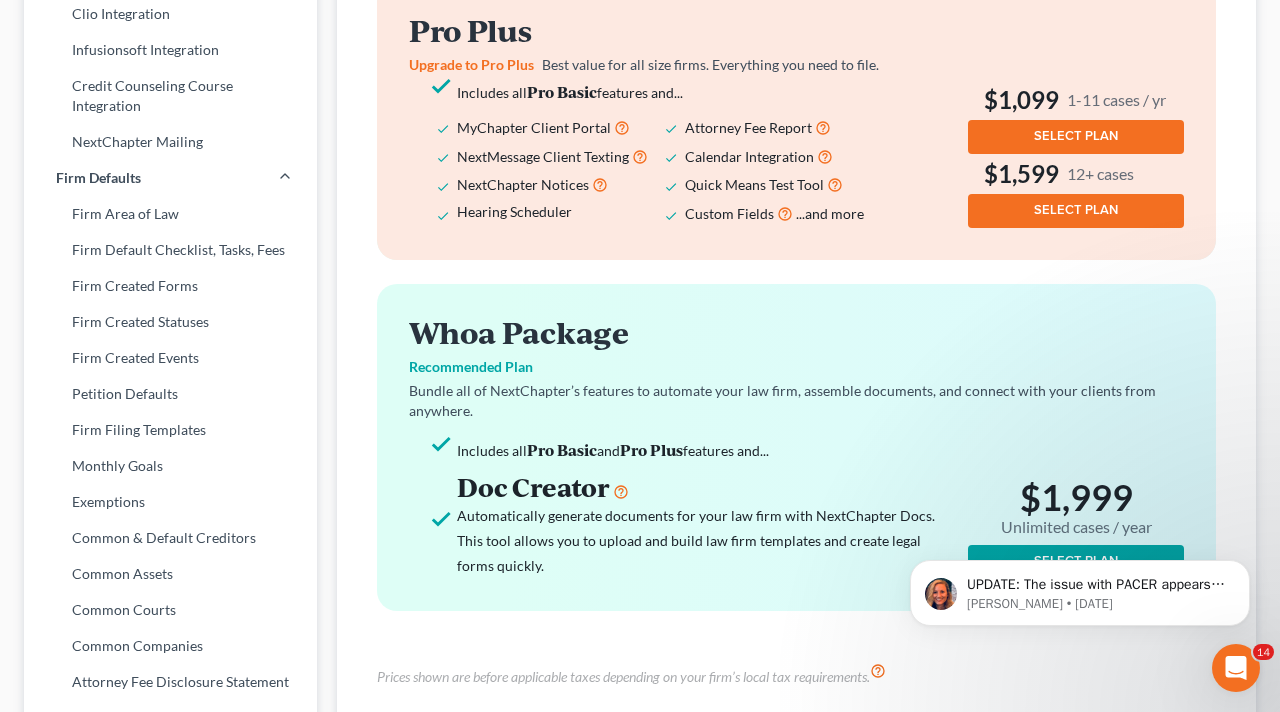 click on "SELECT PLAN" at bounding box center (1076, 136) 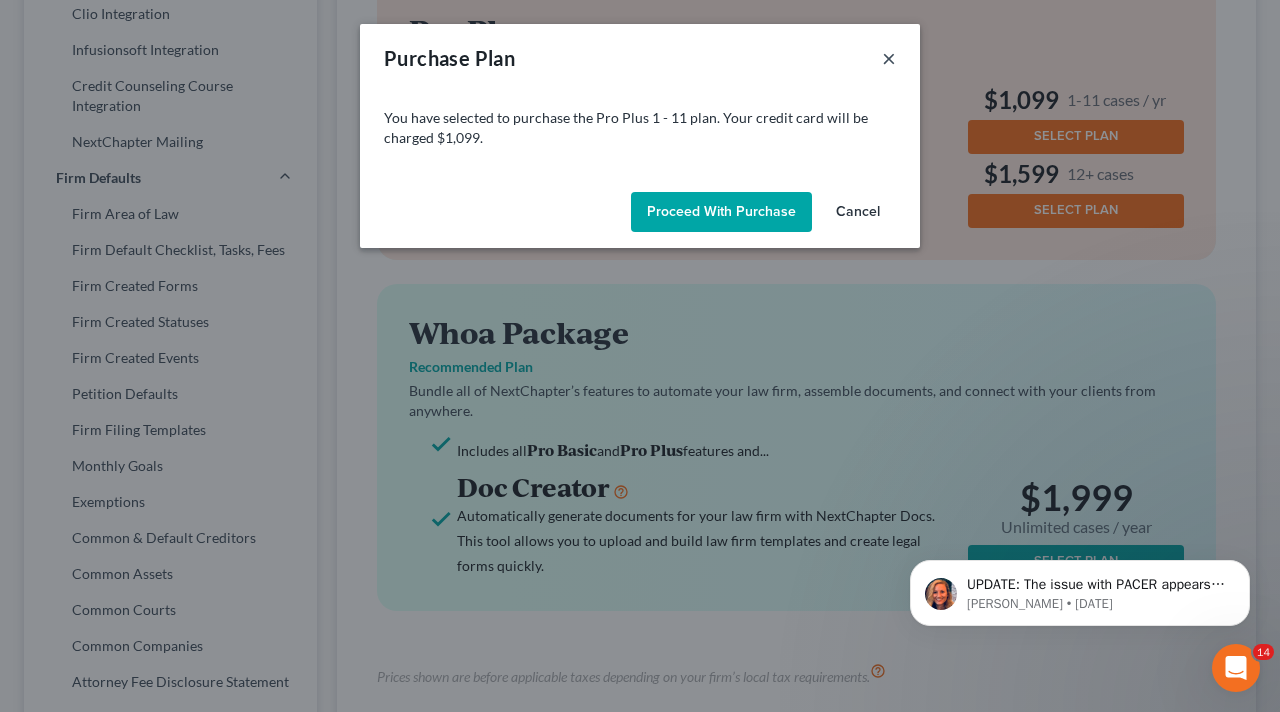 click on "×" at bounding box center [889, 58] 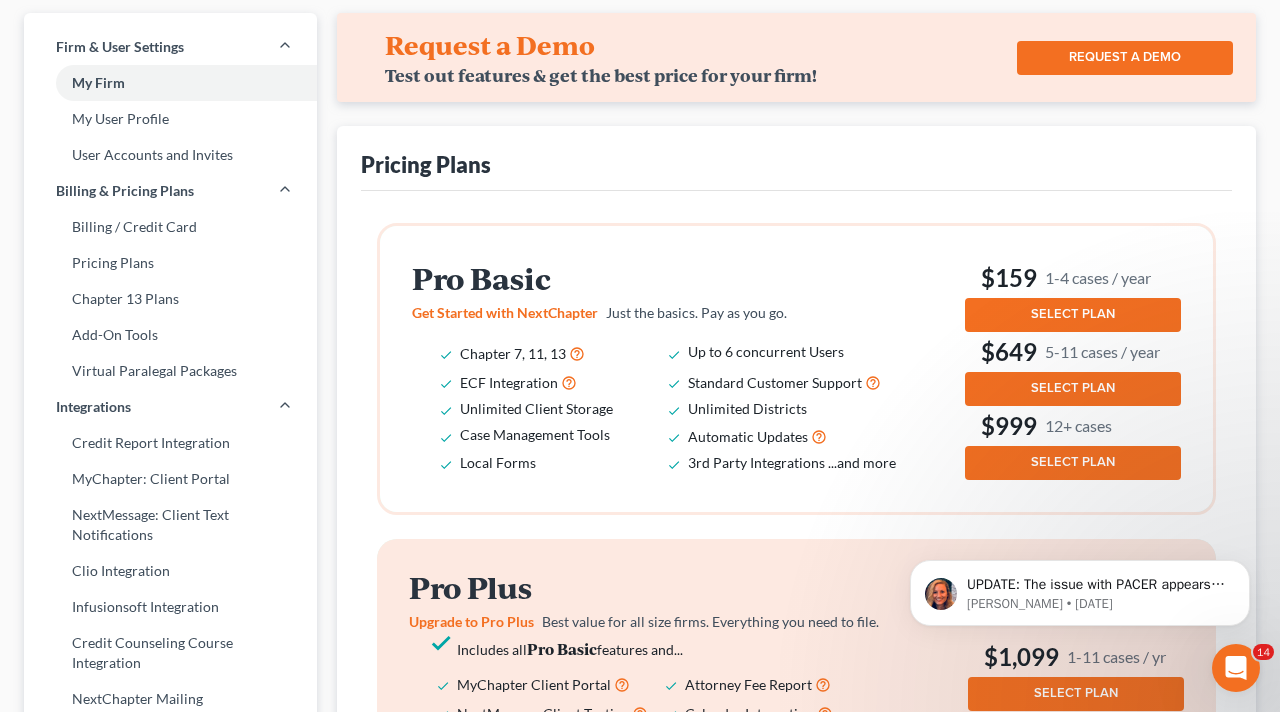 scroll, scrollTop: 0, scrollLeft: 0, axis: both 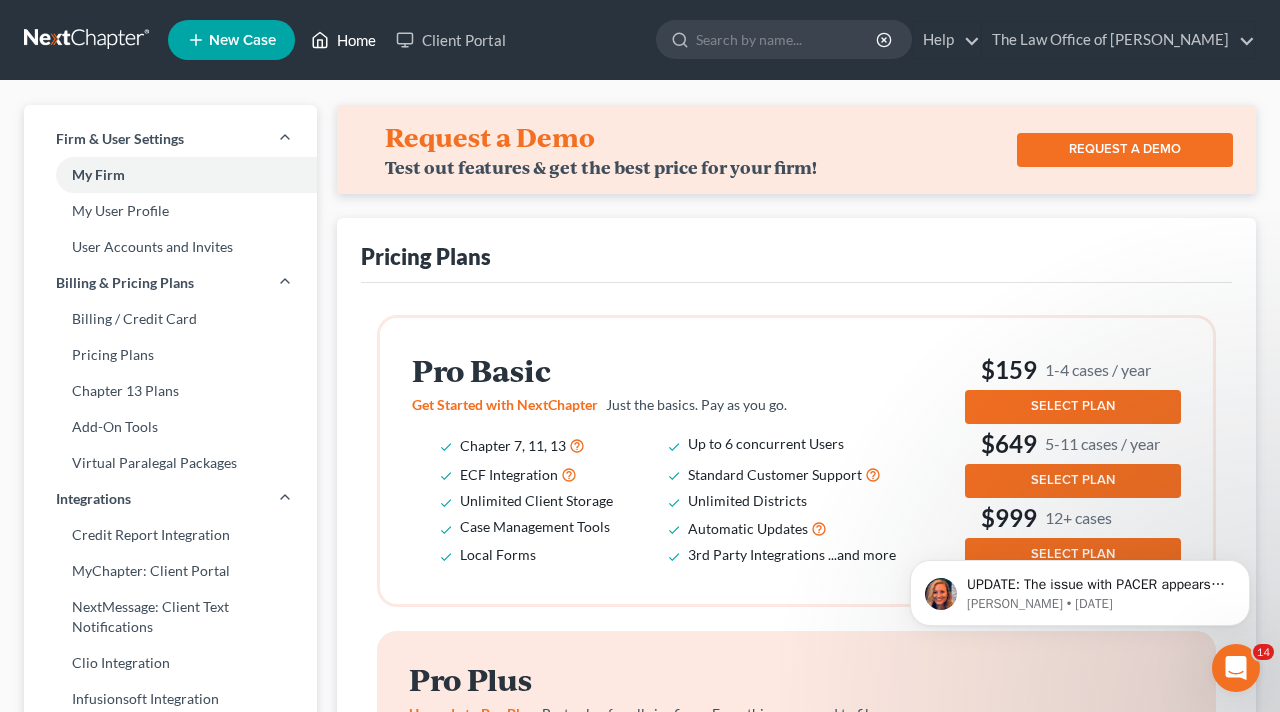 click on "Home" at bounding box center [343, 40] 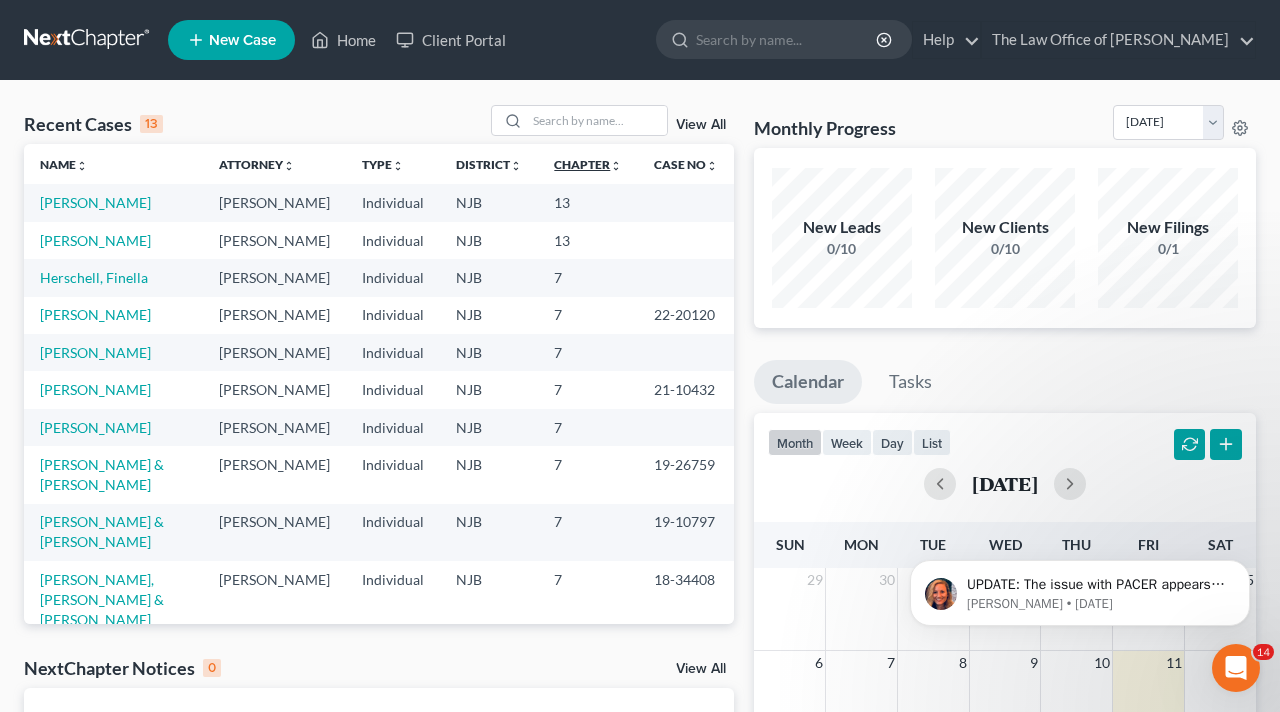 click on "unfold_more" at bounding box center [616, 166] 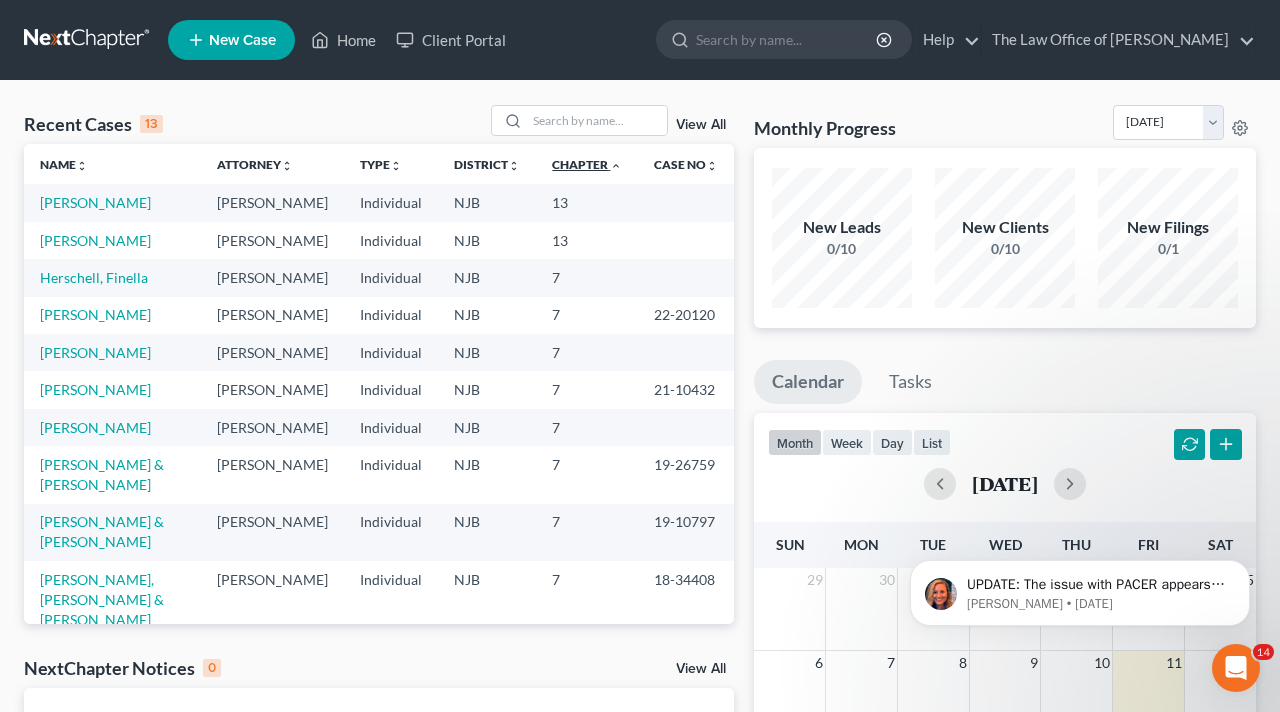 click on "expand_less" at bounding box center (616, 166) 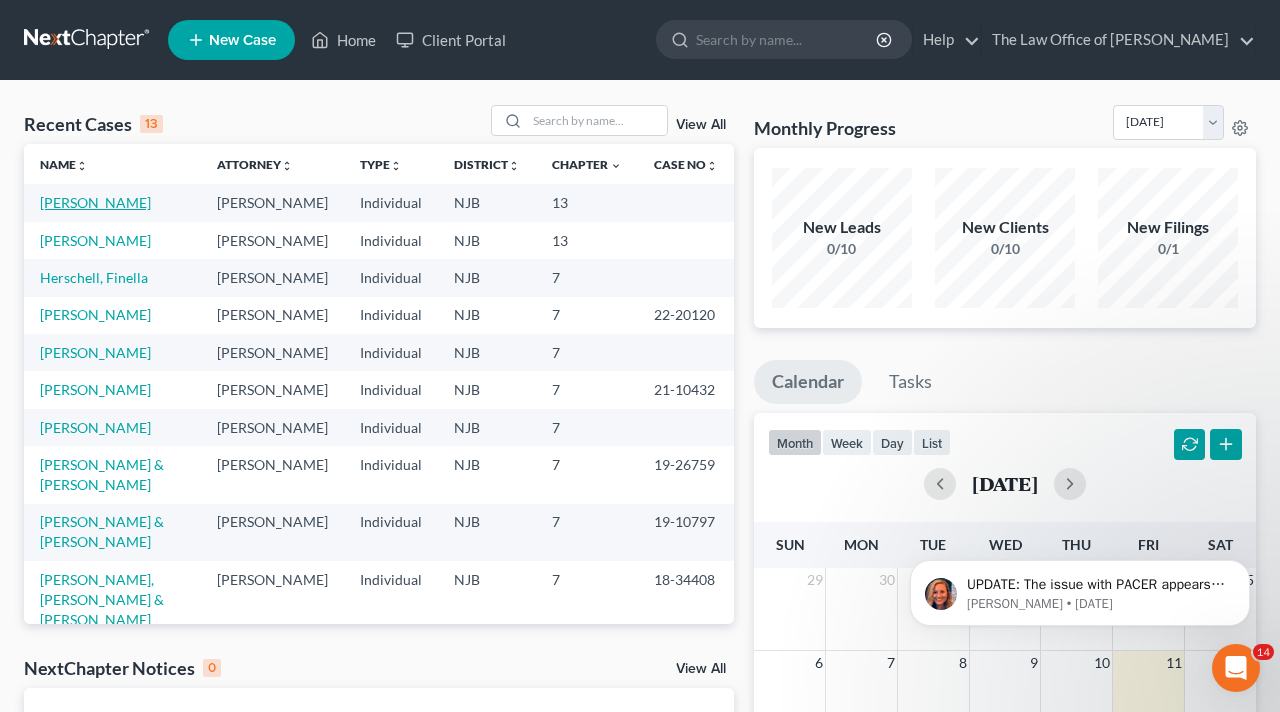 click on "Goodman, Michelle" at bounding box center [95, 202] 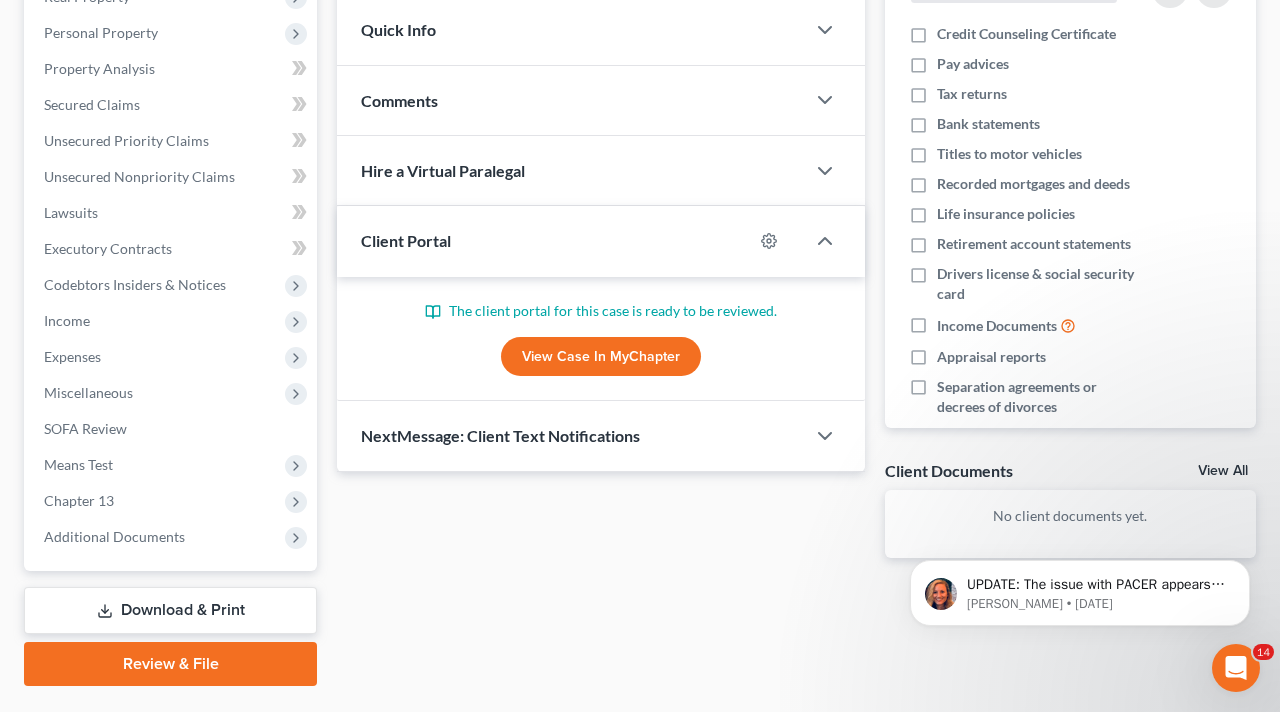 scroll, scrollTop: 385, scrollLeft: 0, axis: vertical 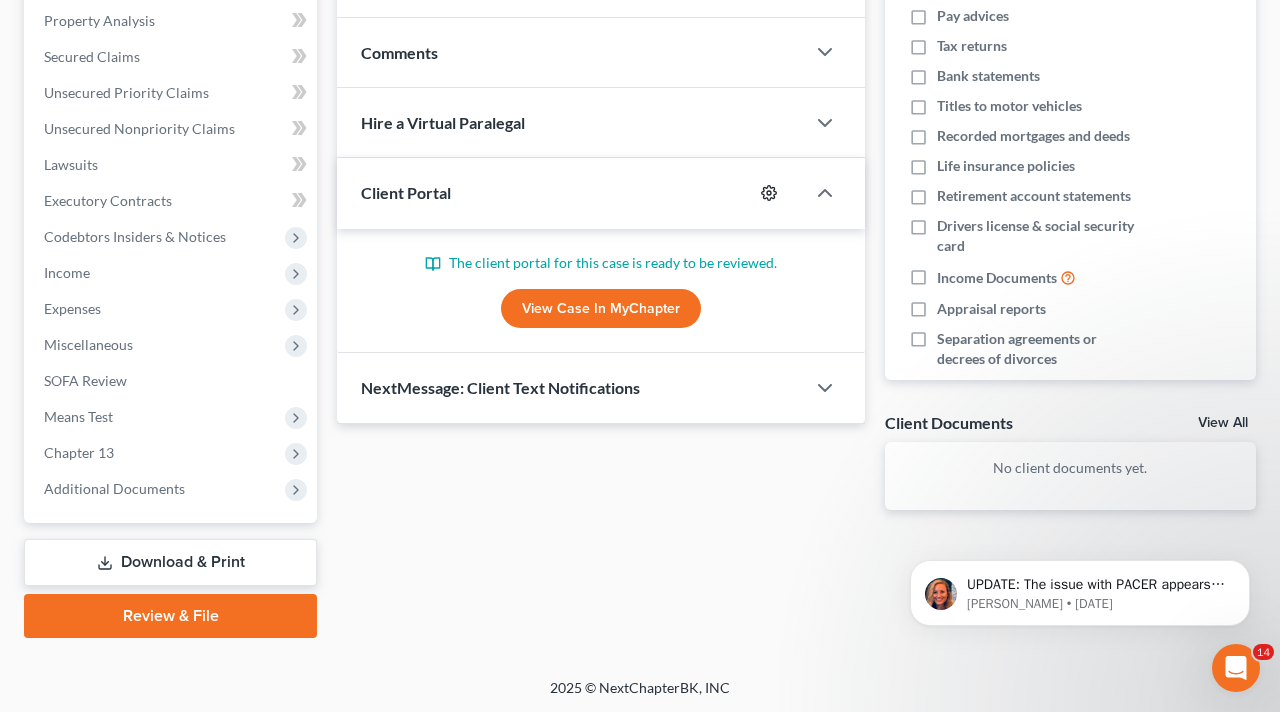 click 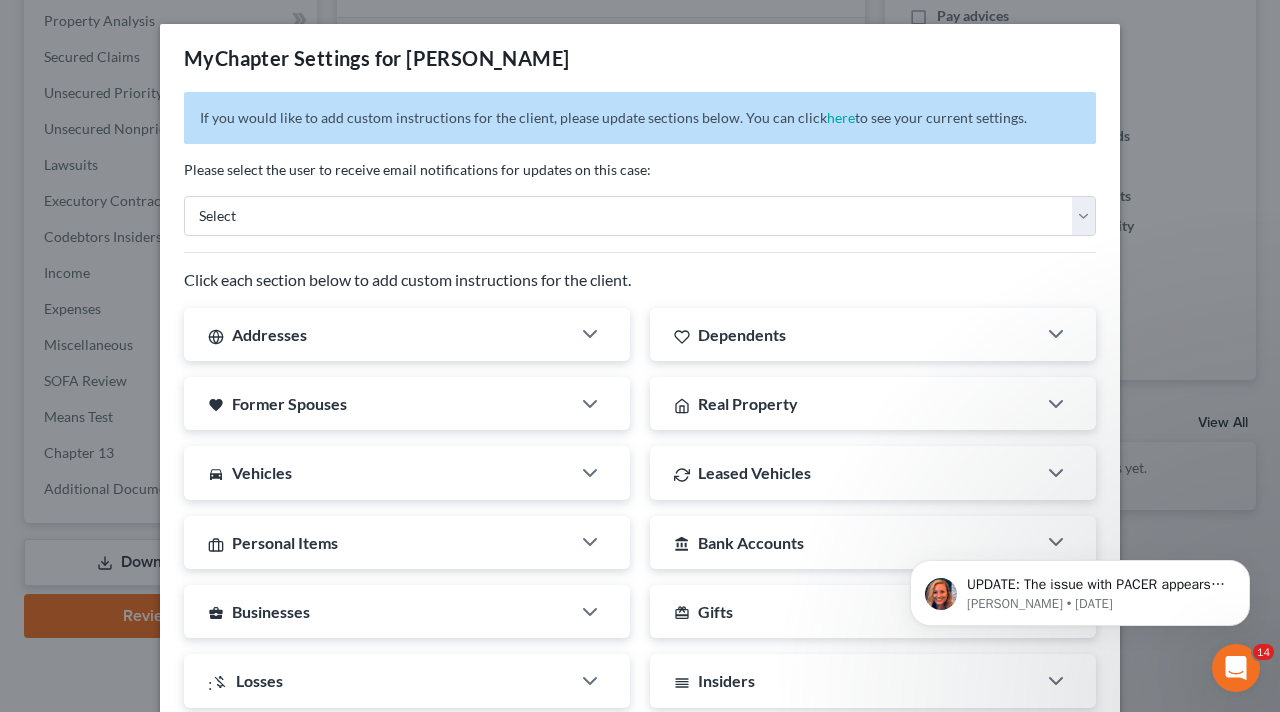 click on "MyChapter Settings for Goodman, Michelle If you would like to add custom instructions for the client, please update sections below.   You can click  here  to see your current settings. Please select the user to receive email notifications for updates on this case: jeff@centralnjlawyer.com Select
Click each section below to add custom instructions for the client. Addresses Custom Instructions (anywhere you've lived in the last 3 years) Dependents Custom Instructions Please only list your dependents relationship and ages. Do not list their names. favorite Former Spouses Custom Instructions This section asks for spouses and former spouses that reside or have resided in a community property state only. Real Property Custom Instructions directions_car Vehicles Custom Instructions Leased Vehicles Custom Instructions Personal Items Custom Instructions account_balance Bank Accounts Custom Instructions business_center Businesses Custom Instructions card_giftcard Gifts Custom Instructions :money_off gavel" at bounding box center [640, 356] 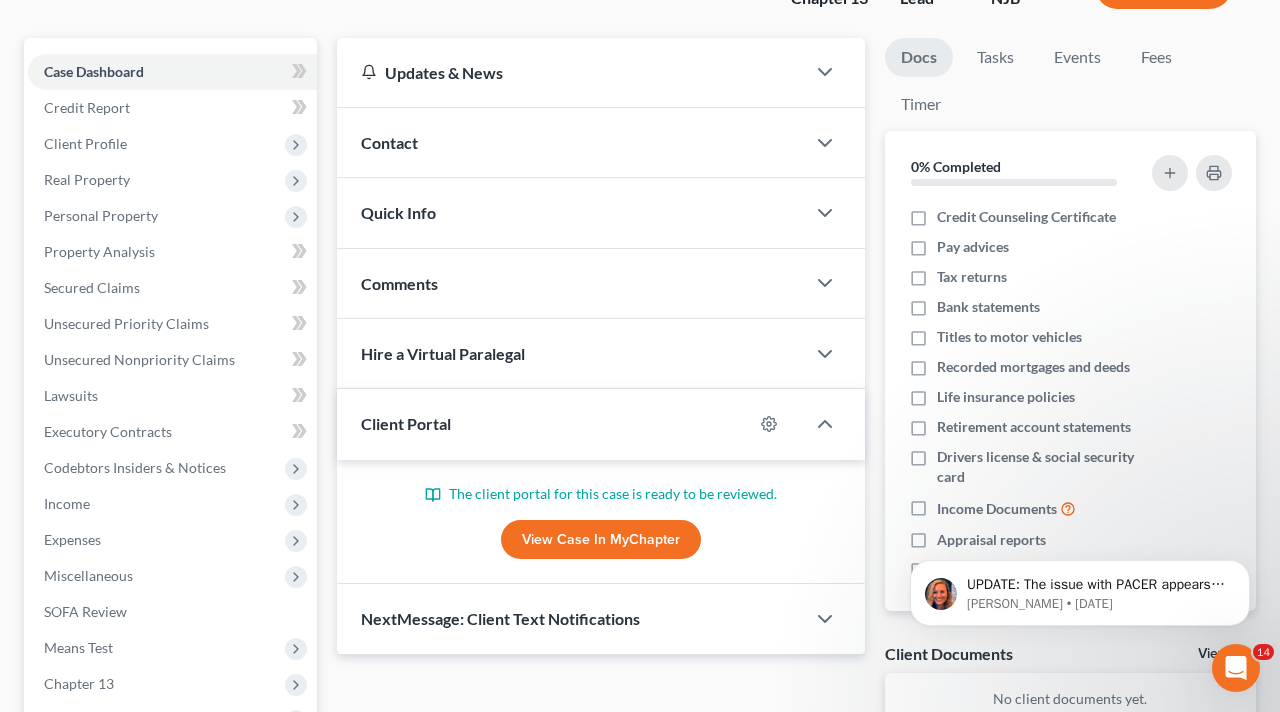 scroll, scrollTop: 0, scrollLeft: 0, axis: both 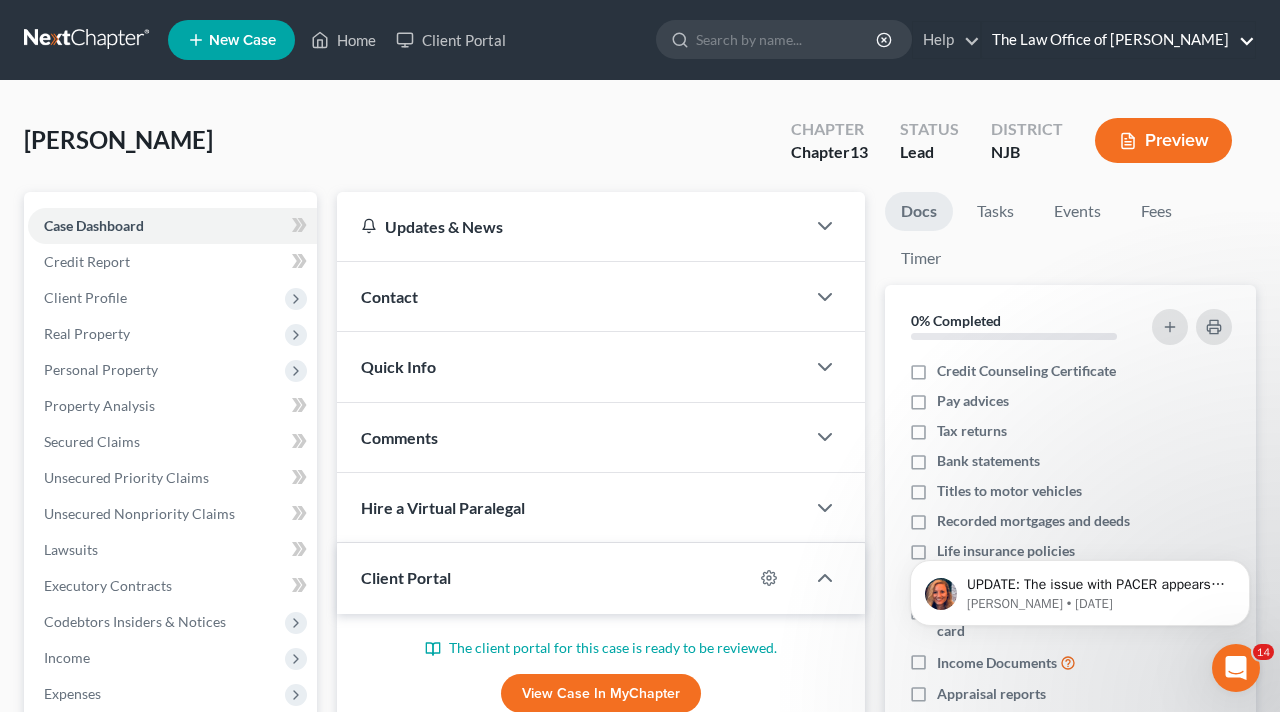 click on "The Law Office of Jeffrey Hoffmann" at bounding box center (1118, 40) 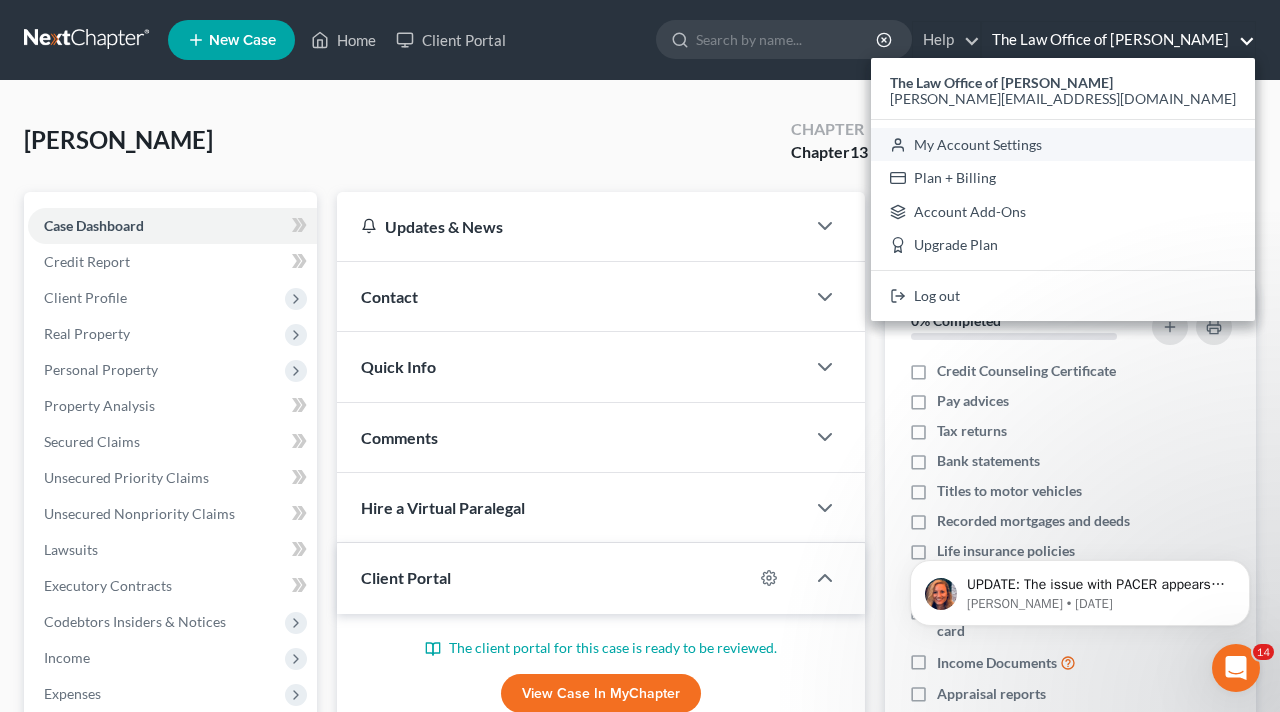 click on "My Account Settings" at bounding box center [1063, 145] 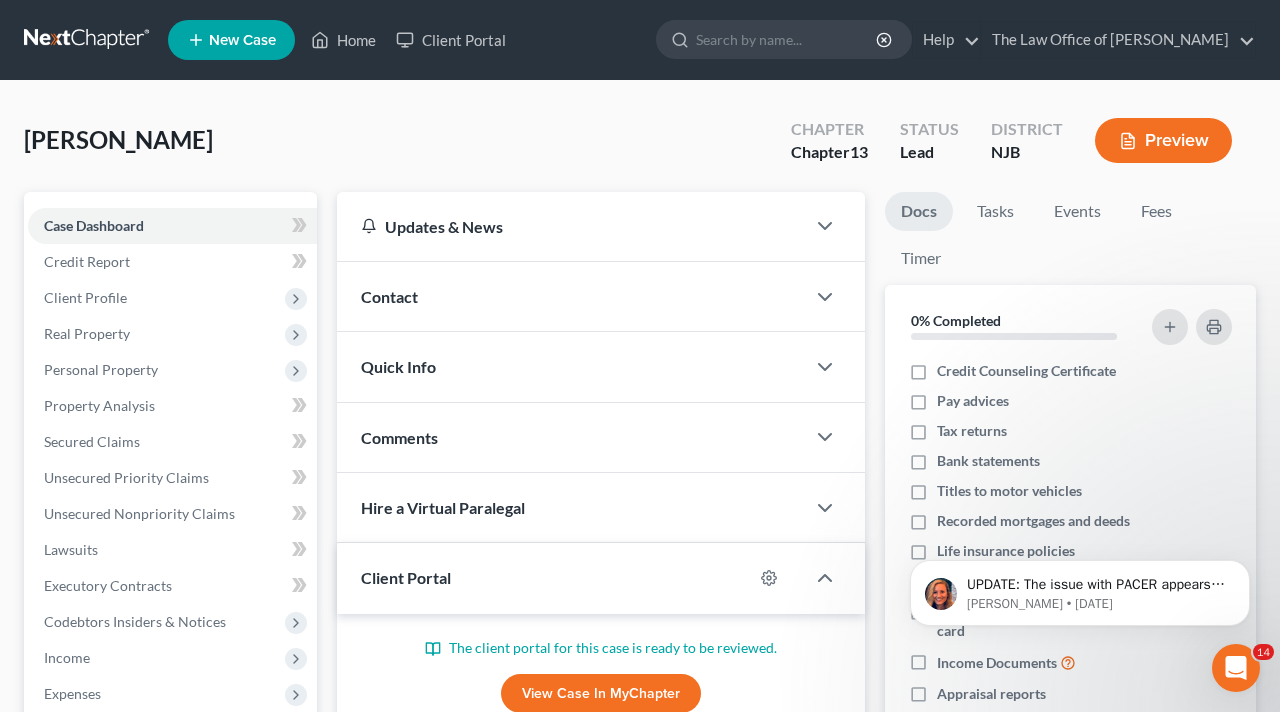 select on "51" 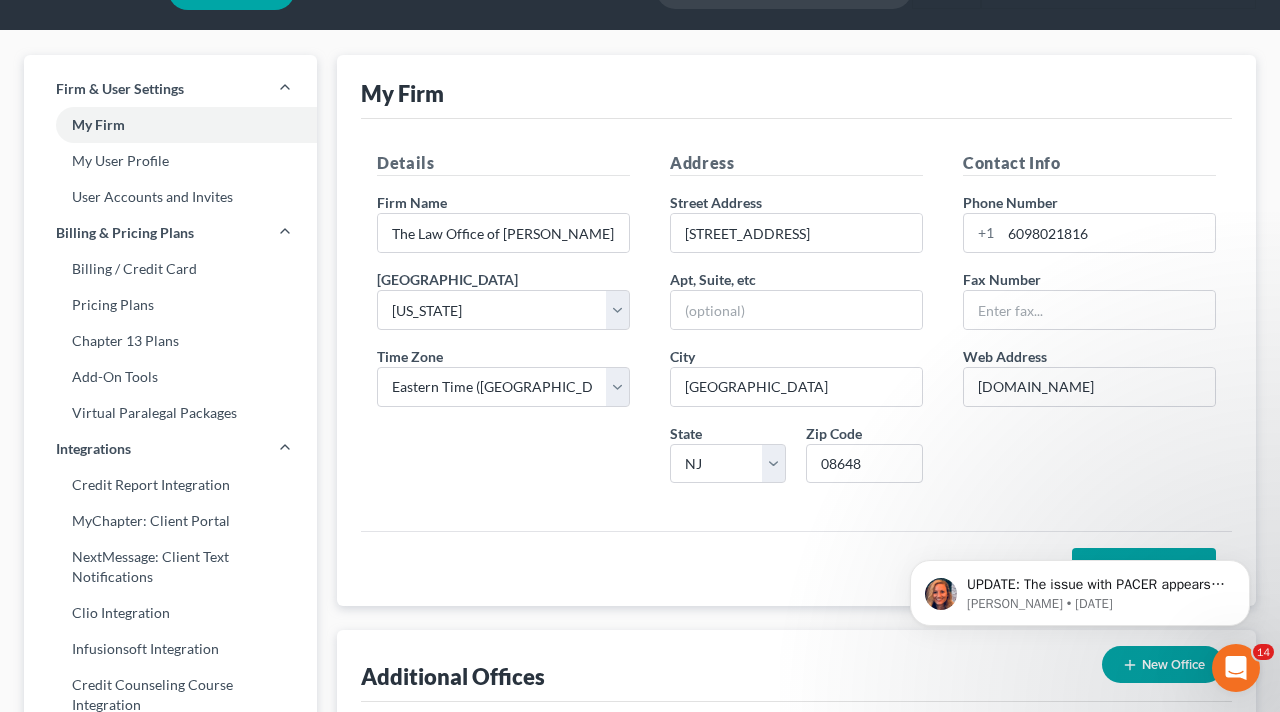 scroll, scrollTop: 47, scrollLeft: 0, axis: vertical 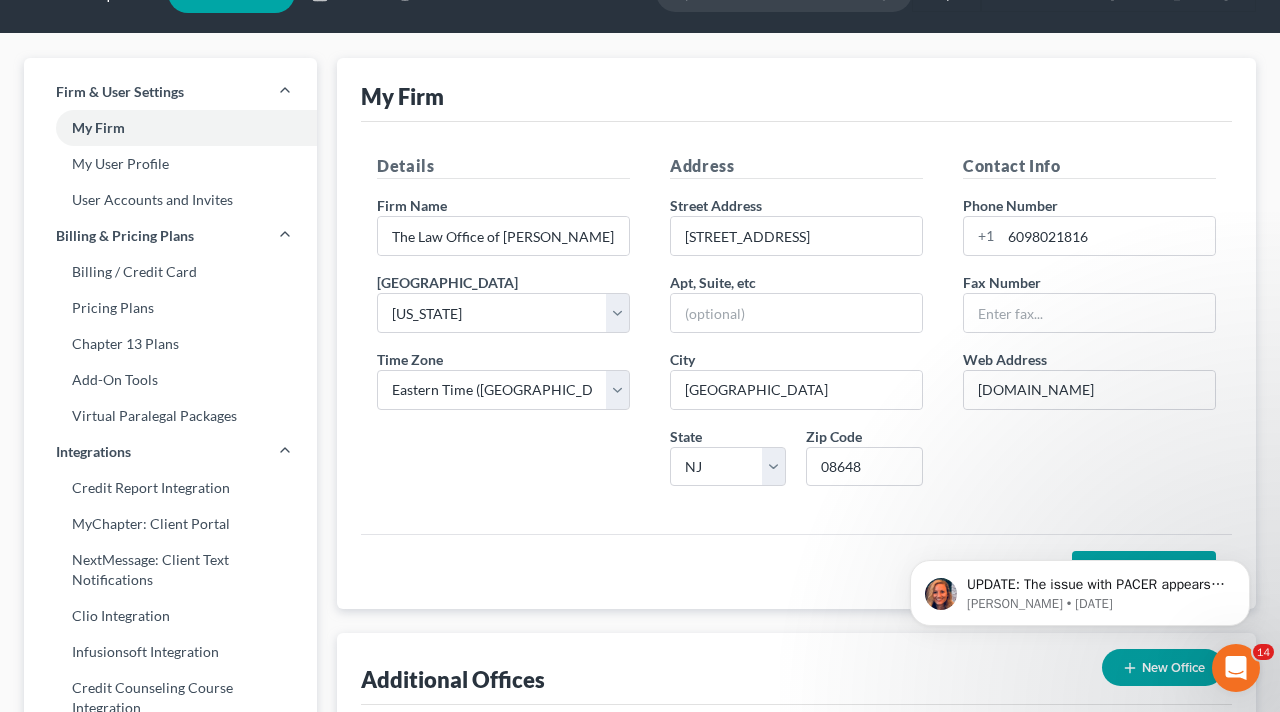 click on "My Firm Details
Firm Name
*
The Law Office of Jeffrey Hoffmann Primary District Select Alabama - Middle Alabama - Northern Alabama - Southern Alaska Arizona Arkansas - Eastern Arkansas - Western California - Central California - Eastern California - Northern California - Southern Colorado Connecticut Delaware District of Columbia Florida - Middle Florida - Northern Florida - Southern Georgia - Middle Georgia - Northern Georgia - Southern Guam Hawaii Idaho Illinois - Central Illinois - Northern Illinois - Southern Indiana - Northern Indiana - Southern Iowa - Northern Iowa - Southern Kansas Kentucky - Eastern Kentucky - Western Louisiana - Eastern Louisiana - Middle Louisiana - Western Maine Maryland Massachusetts Michigan - Eastern Michigan - Western Minnesota Mississippi - Northern Mississippi - Southern Missouri - Eastern Missouri - Western Montana Nebraska Nevada New Hampshire New Jersey New Mexico New York - Eastern New York - Northern New York - Southern New York - Western North Dakota AL" at bounding box center (796, 736) 